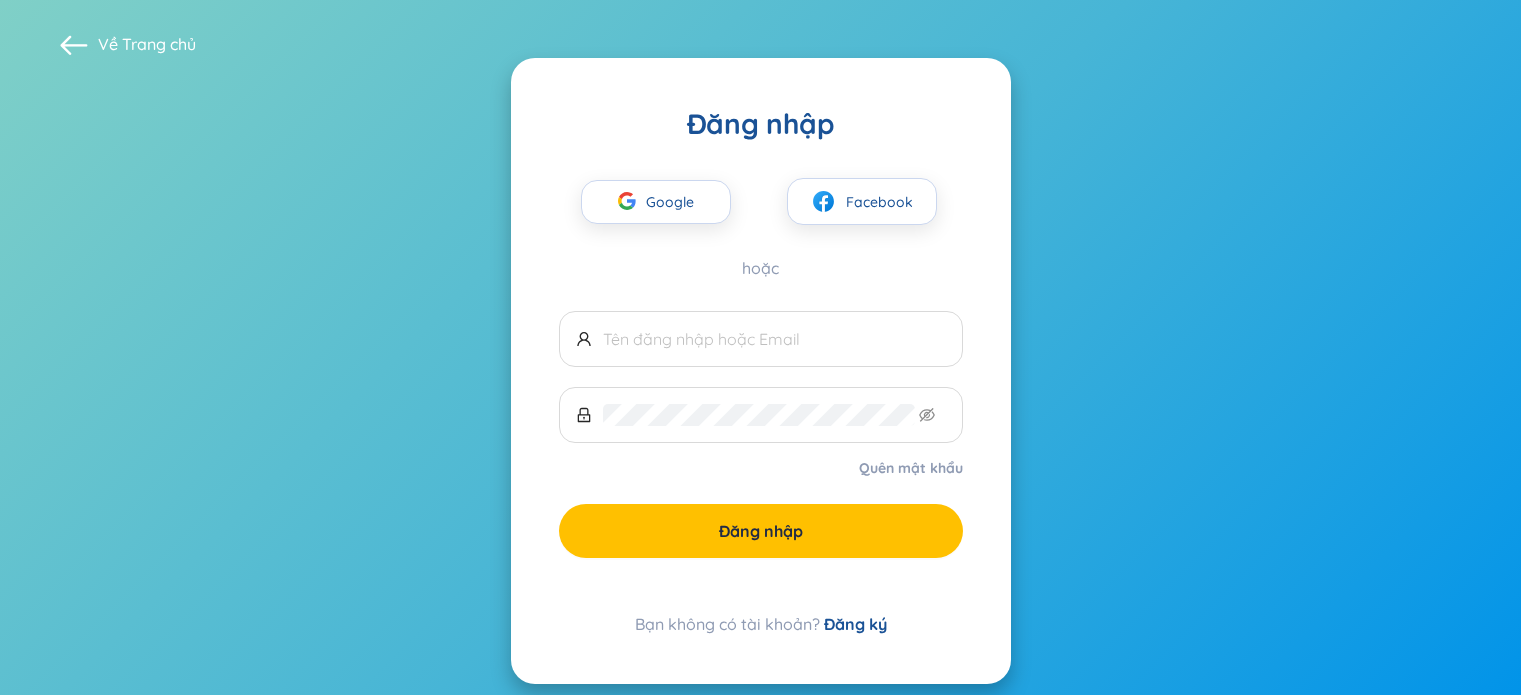 scroll, scrollTop: 0, scrollLeft: 0, axis: both 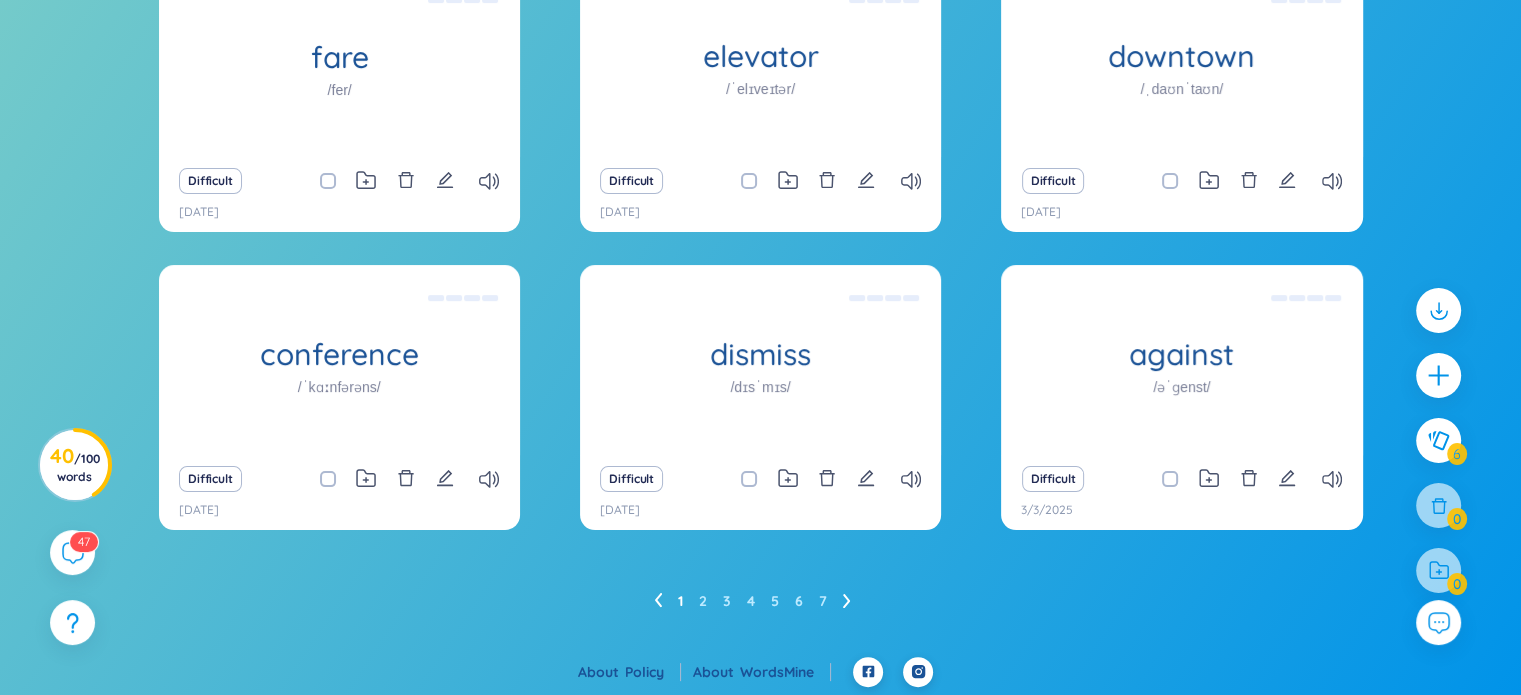 click on "1" at bounding box center (680, 601) 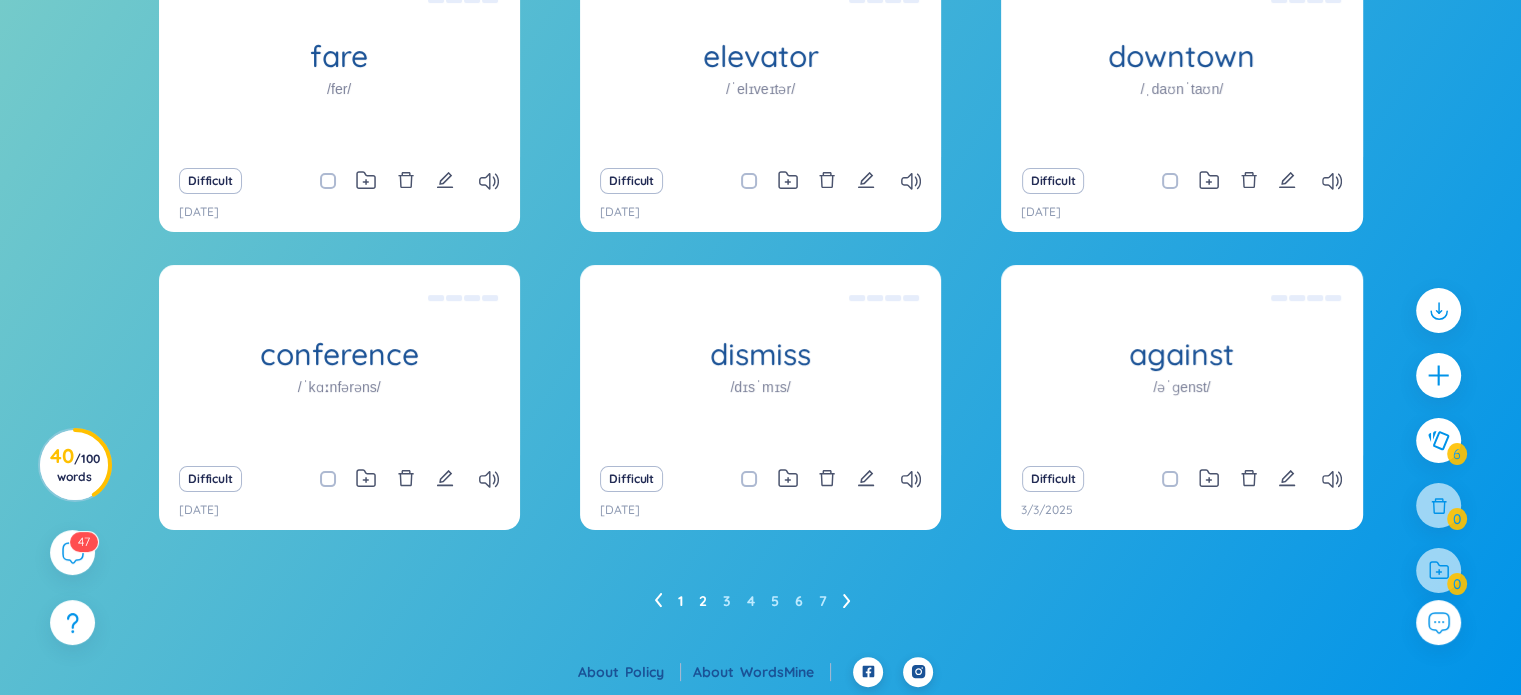 click on "2" at bounding box center [703, 601] 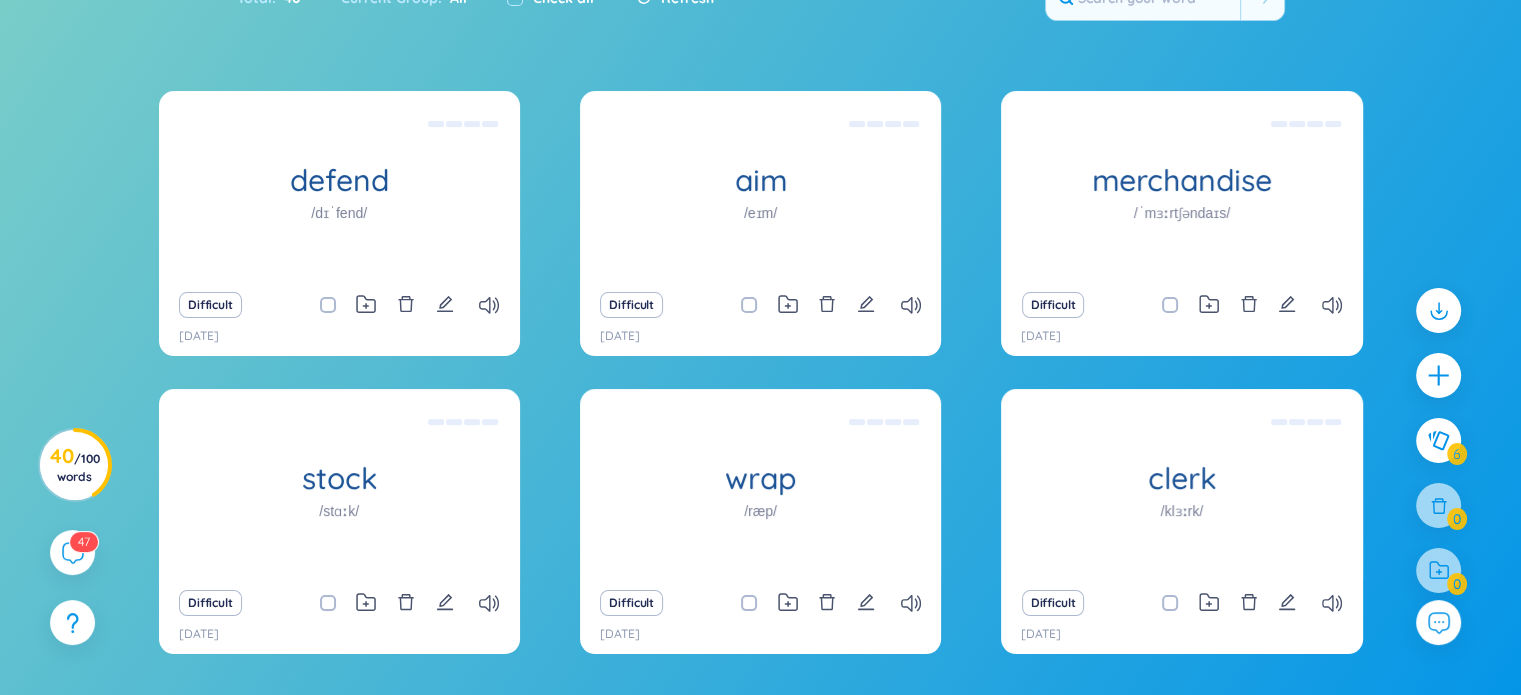 scroll, scrollTop: 296, scrollLeft: 0, axis: vertical 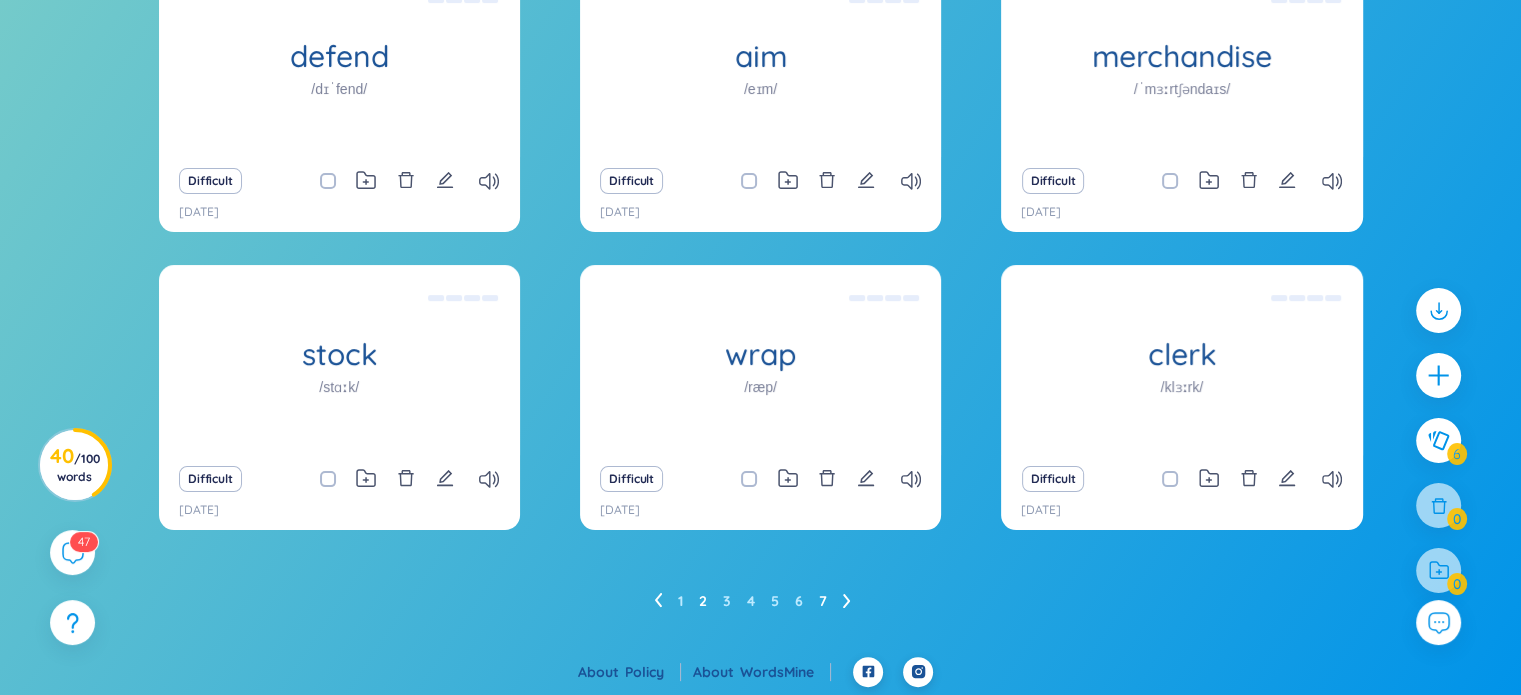 click on "1 2 3 4 5 6 7" at bounding box center (760, 601) 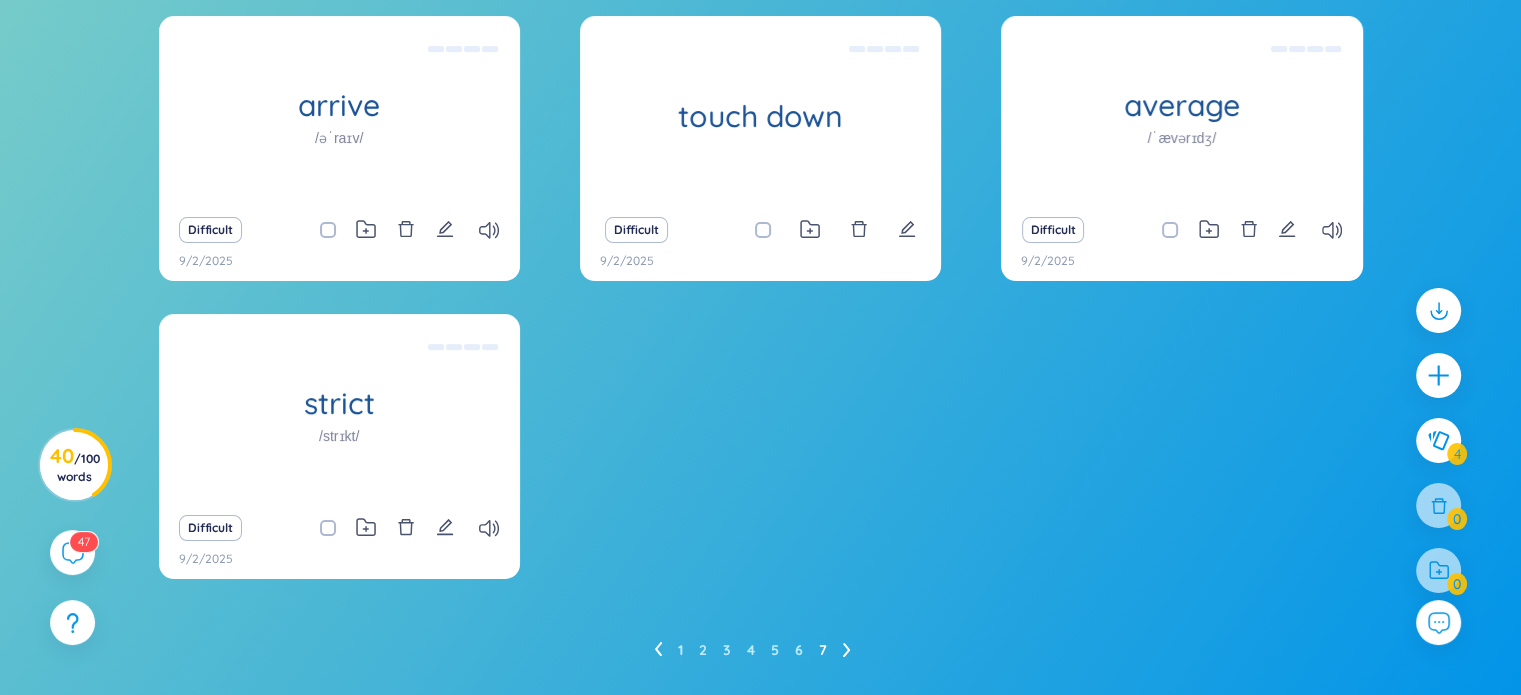 scroll, scrollTop: 248, scrollLeft: 0, axis: vertical 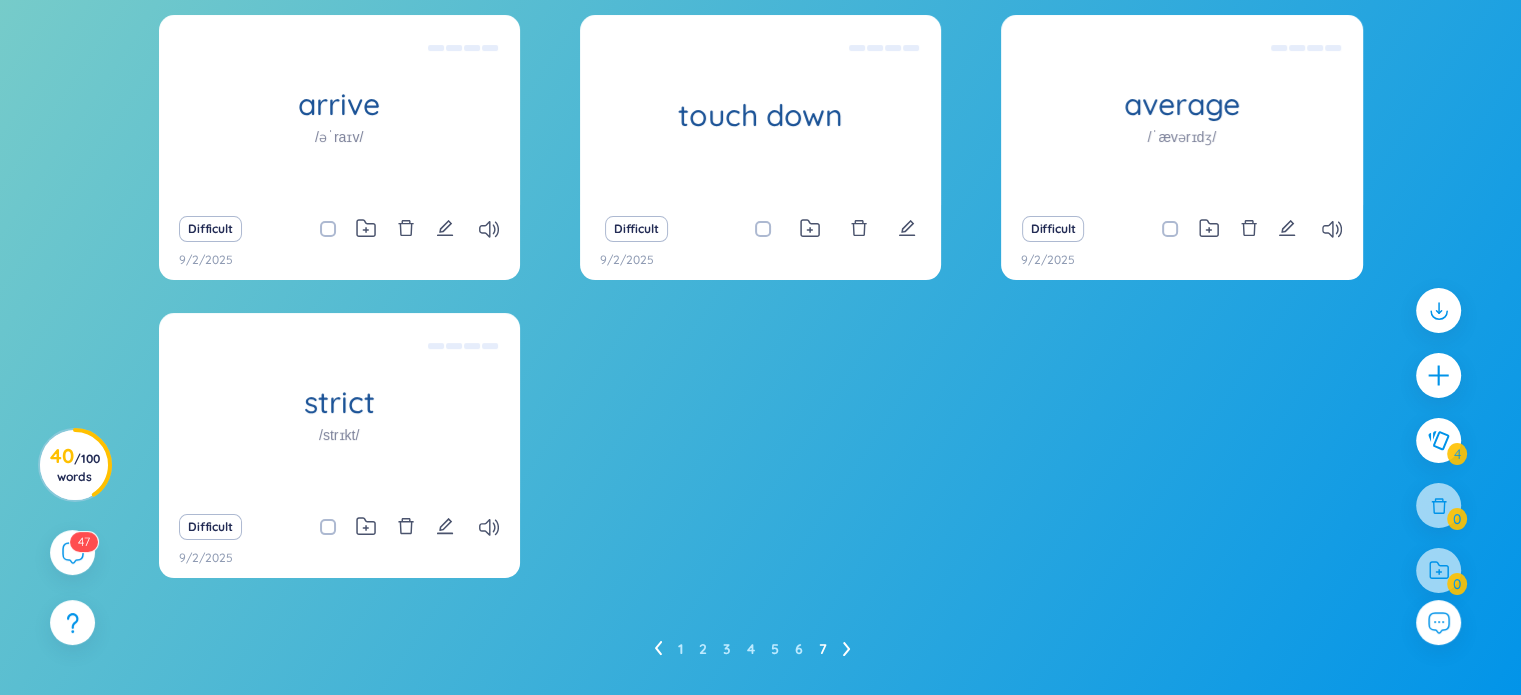 click on "1 2 3 4 5 6 7" at bounding box center [760, 649] 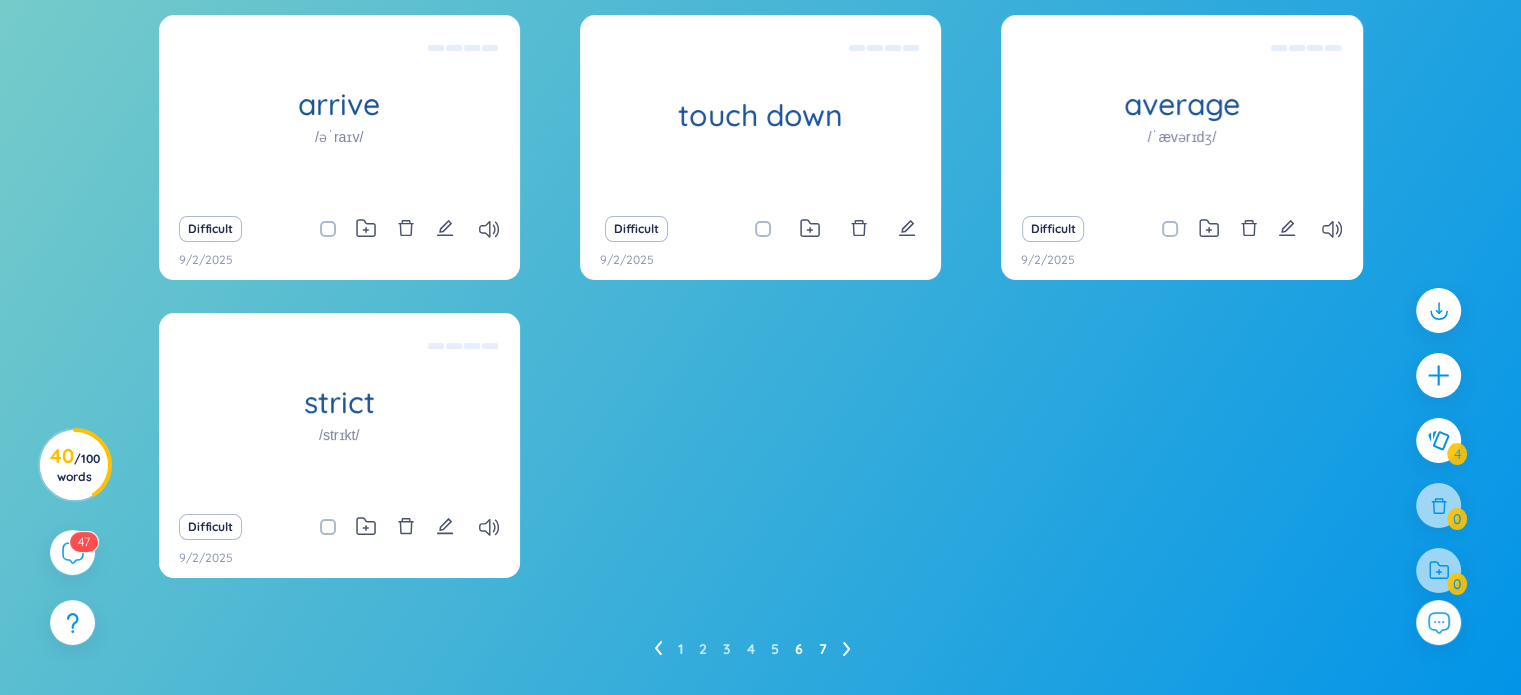 click on "6" at bounding box center [799, 649] 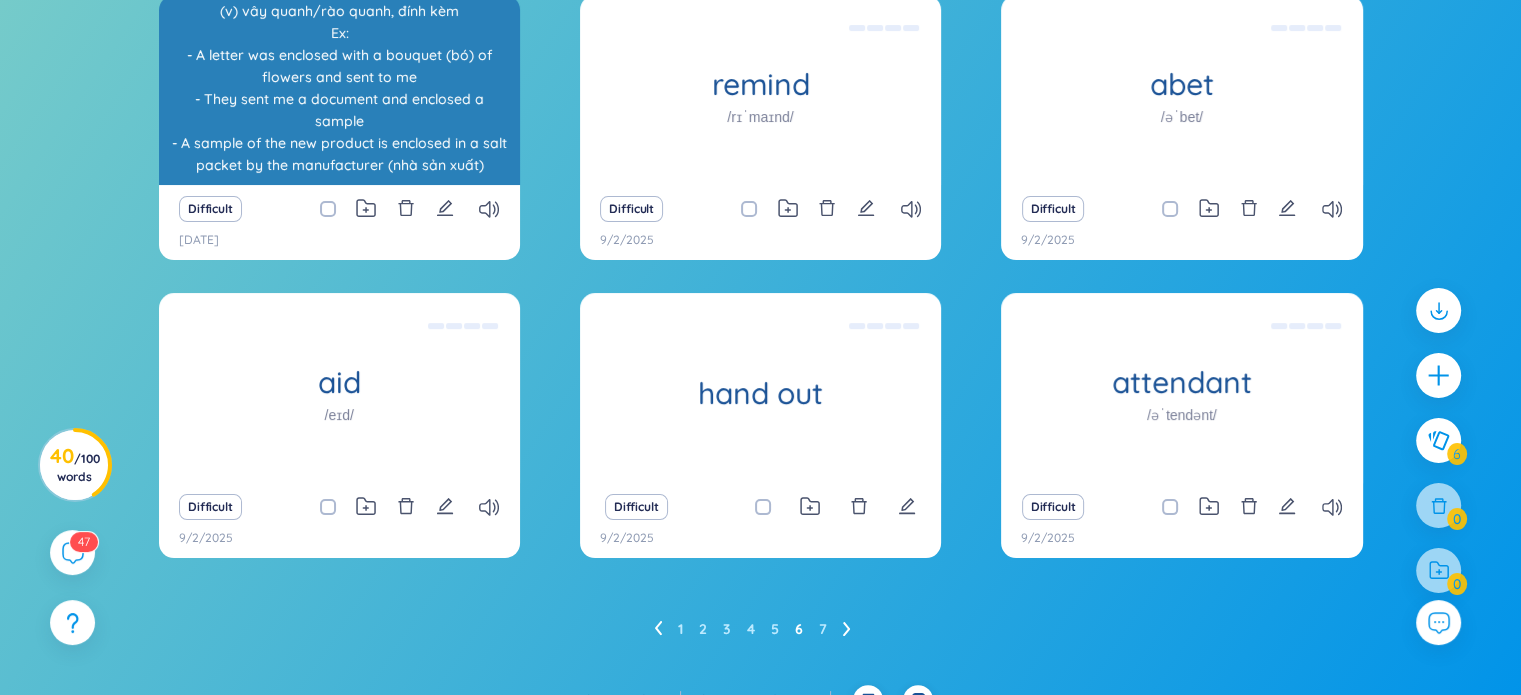 scroll, scrollTop: 296, scrollLeft: 0, axis: vertical 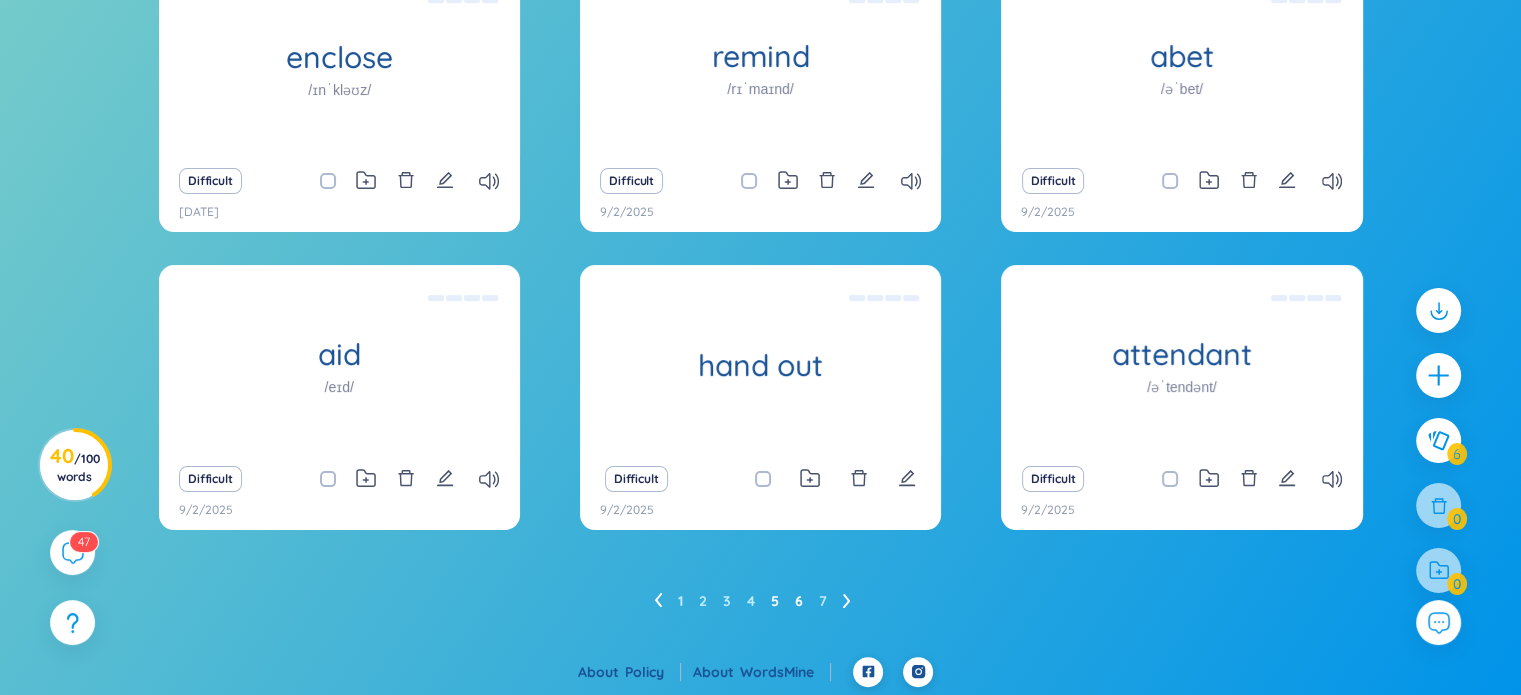 click on "5" at bounding box center [775, 601] 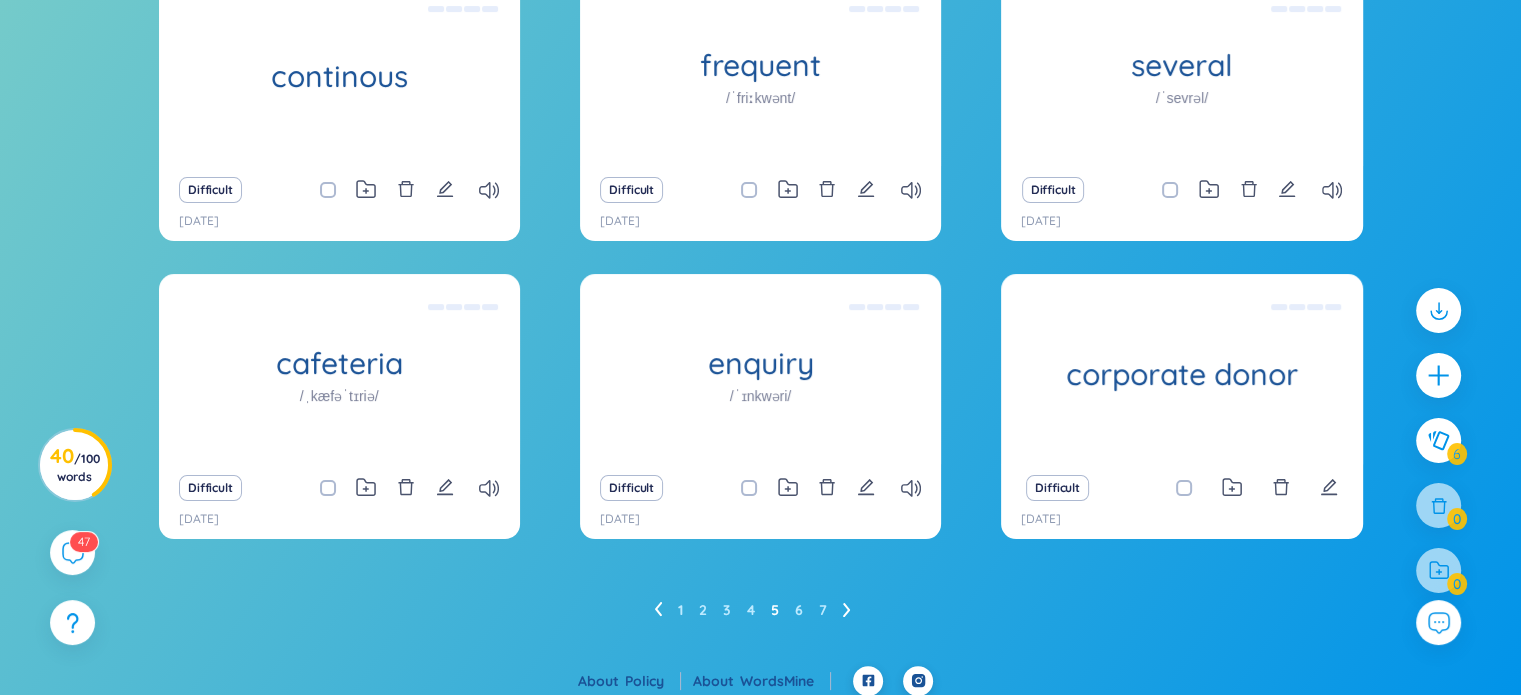 scroll, scrollTop: 296, scrollLeft: 0, axis: vertical 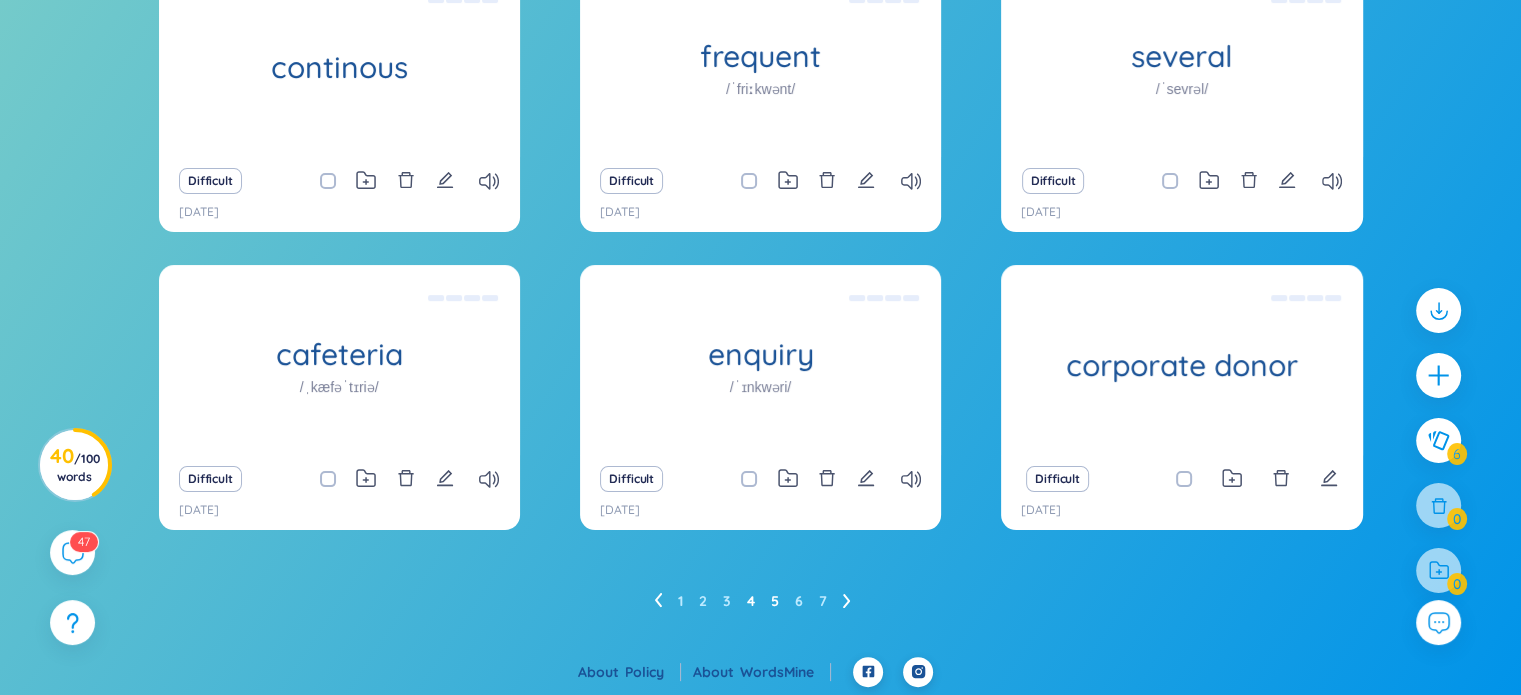 click on "4" at bounding box center (751, 601) 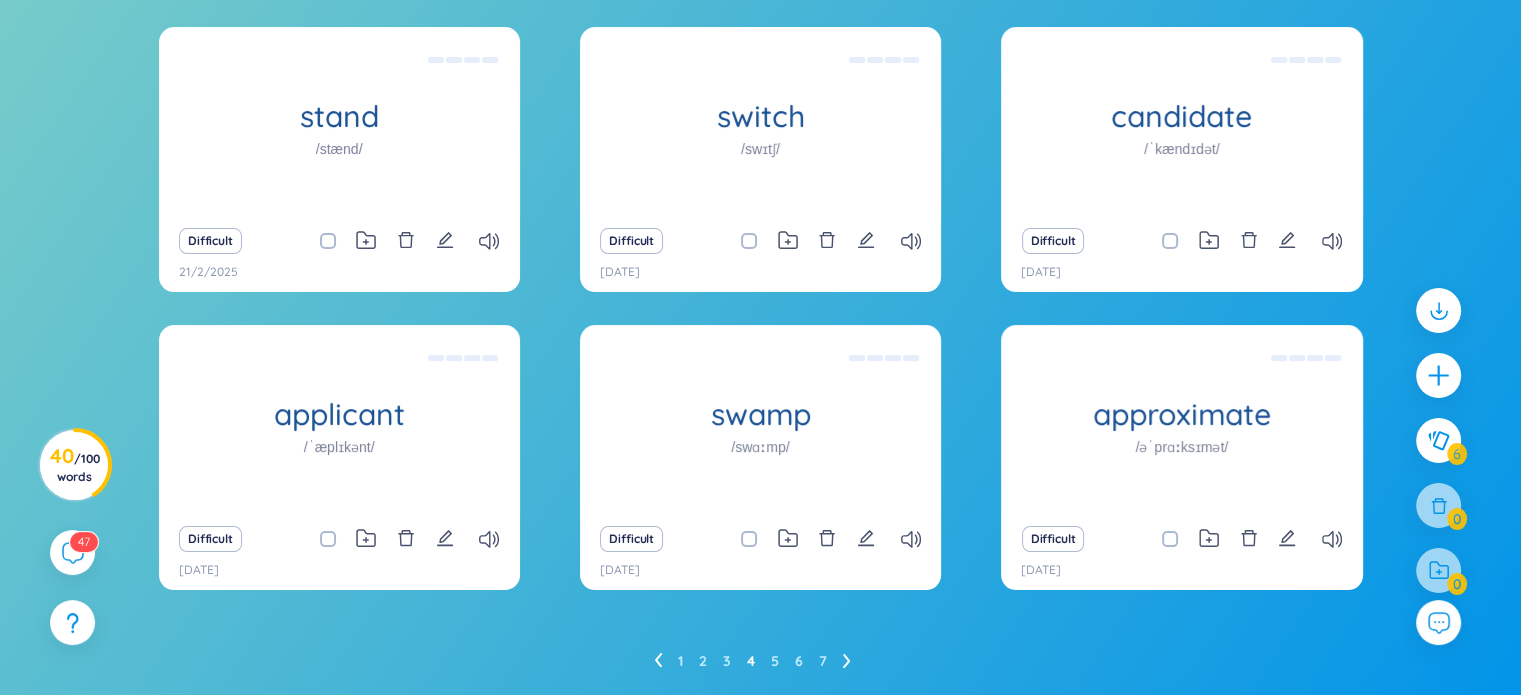 scroll, scrollTop: 249, scrollLeft: 0, axis: vertical 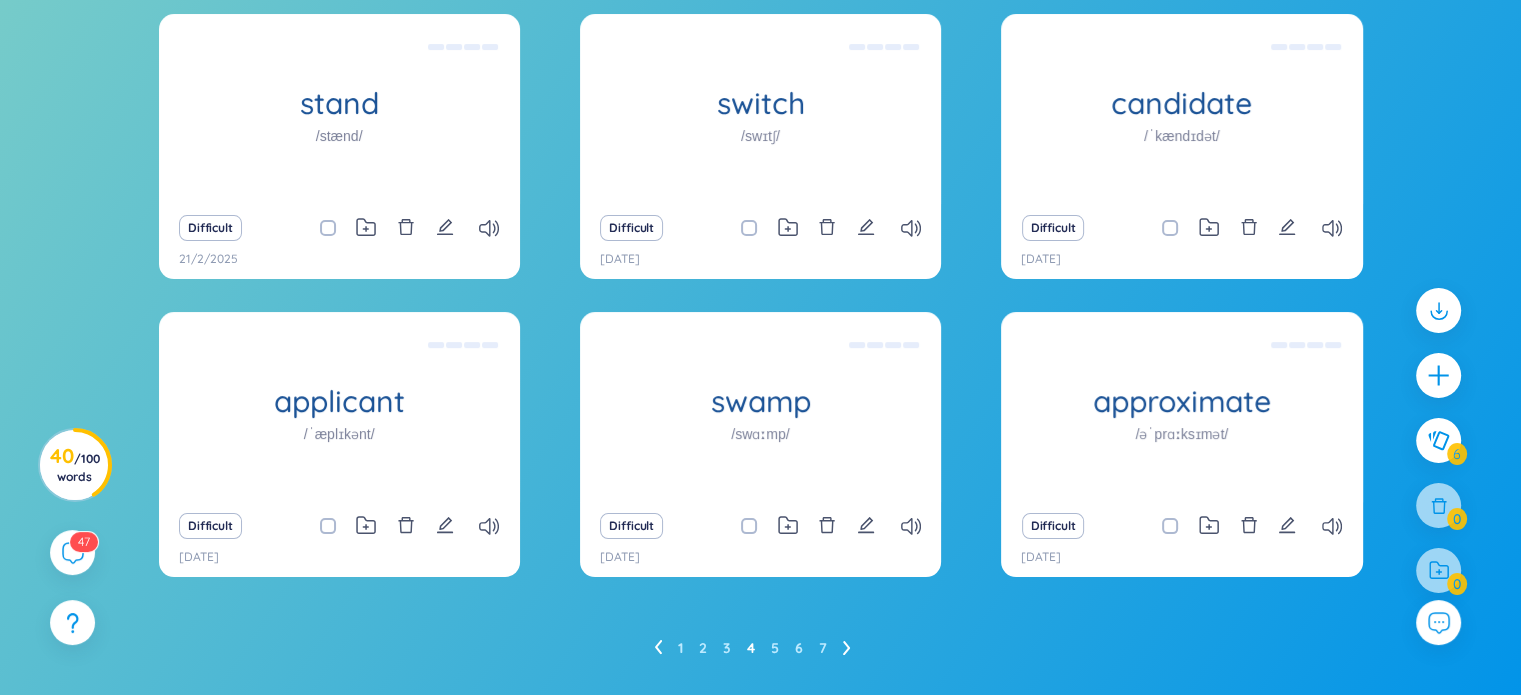 click on "1 2 3 4 5 6 7" at bounding box center [760, 648] 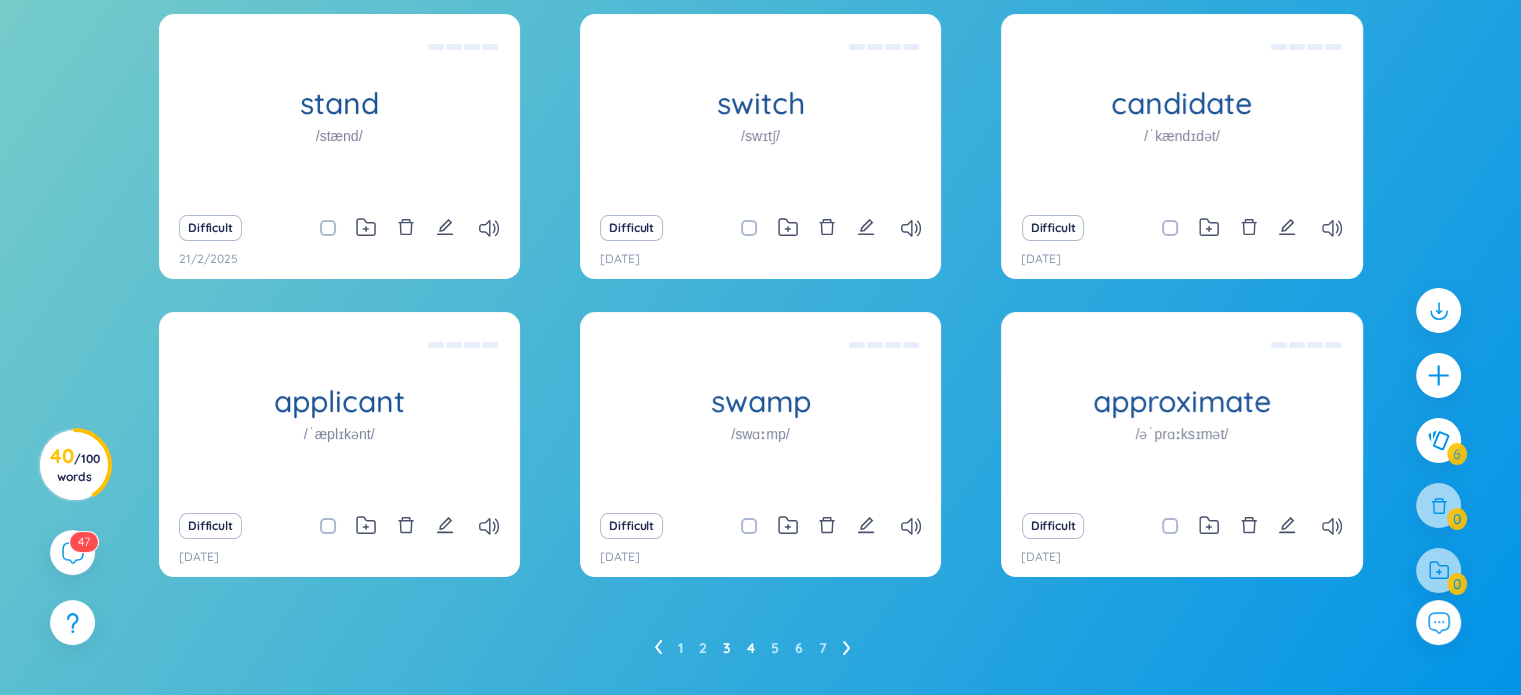 click on "3" at bounding box center [727, 648] 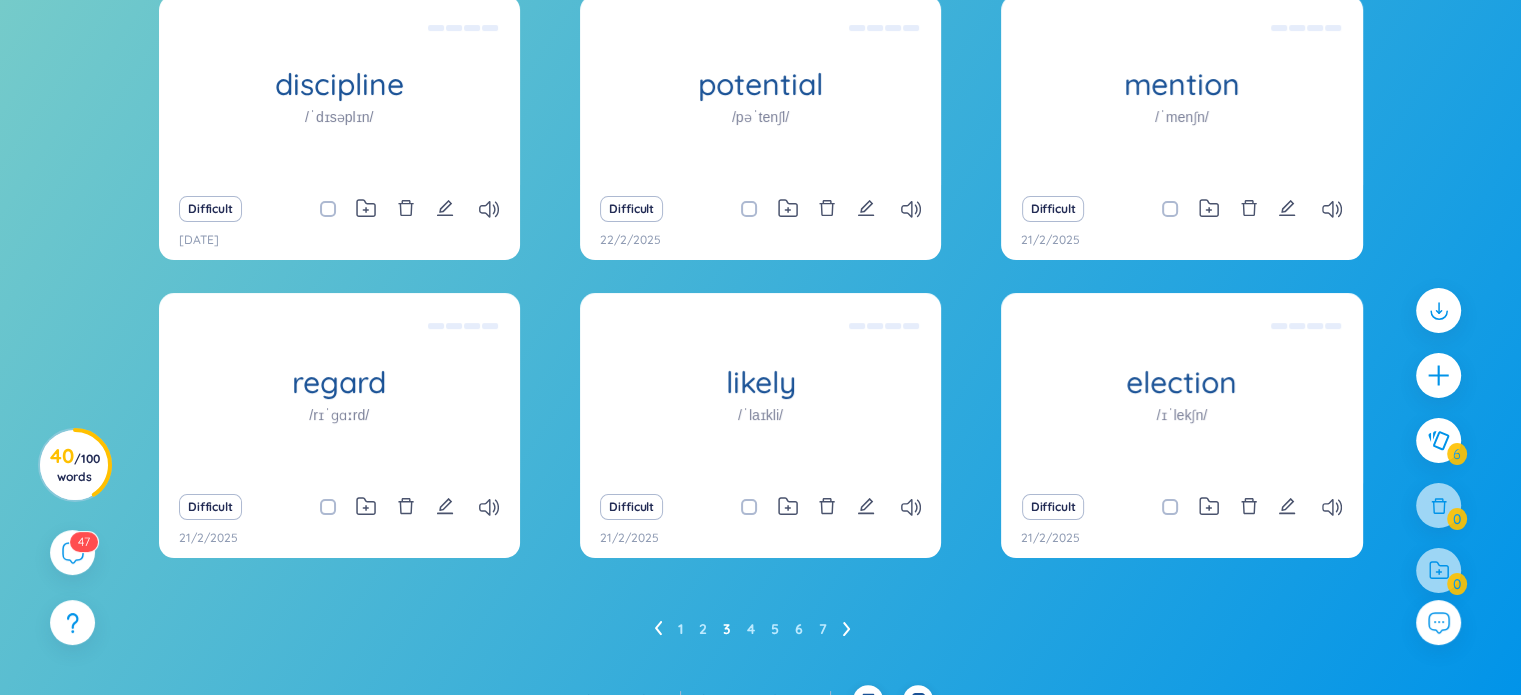 scroll, scrollTop: 268, scrollLeft: 0, axis: vertical 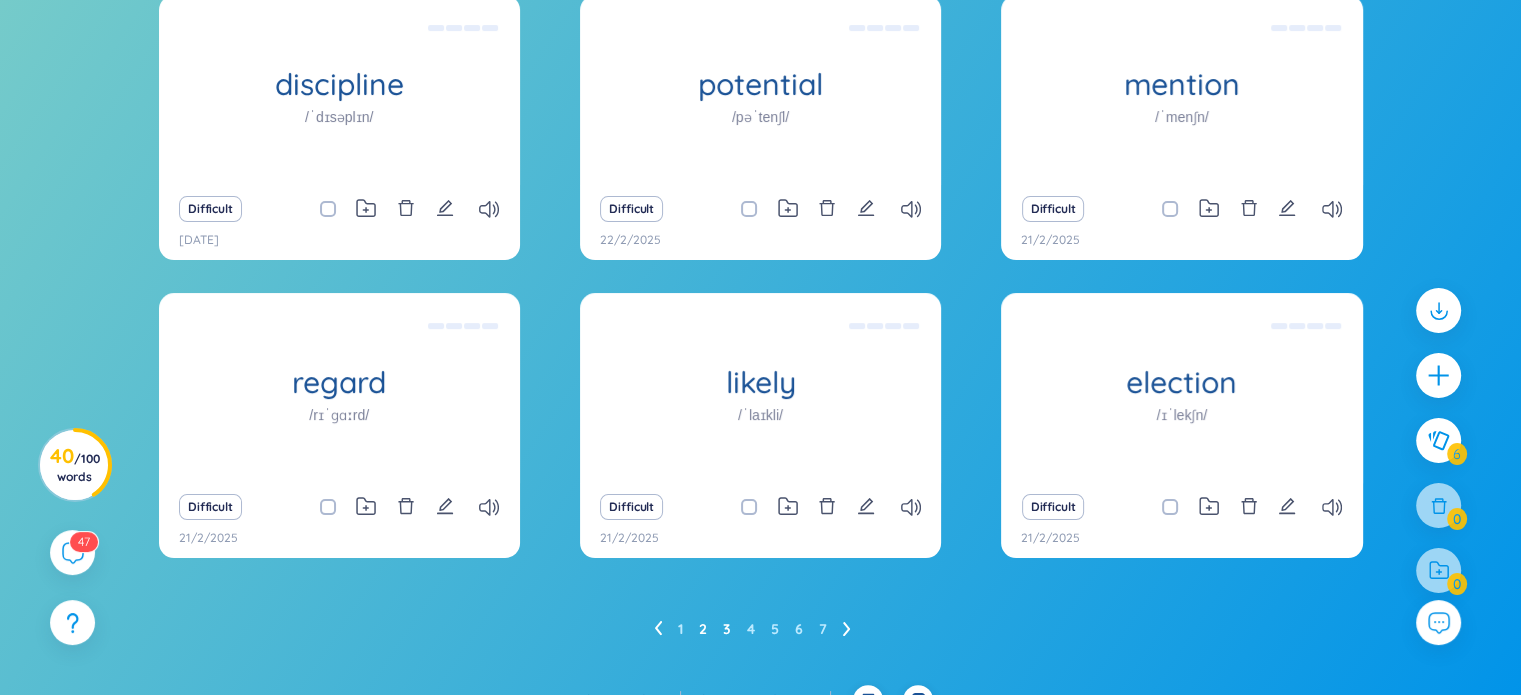 click on "2" at bounding box center [703, 629] 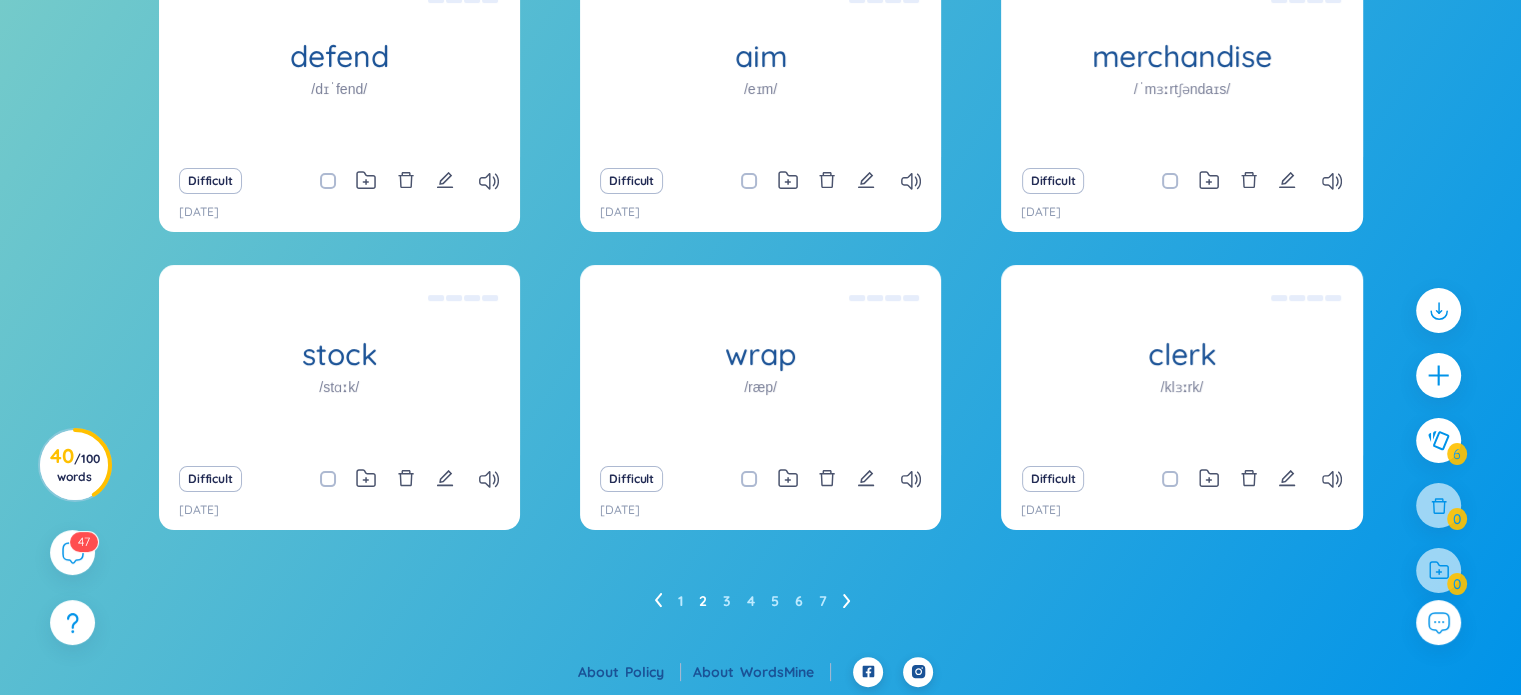 scroll, scrollTop: 28, scrollLeft: 0, axis: vertical 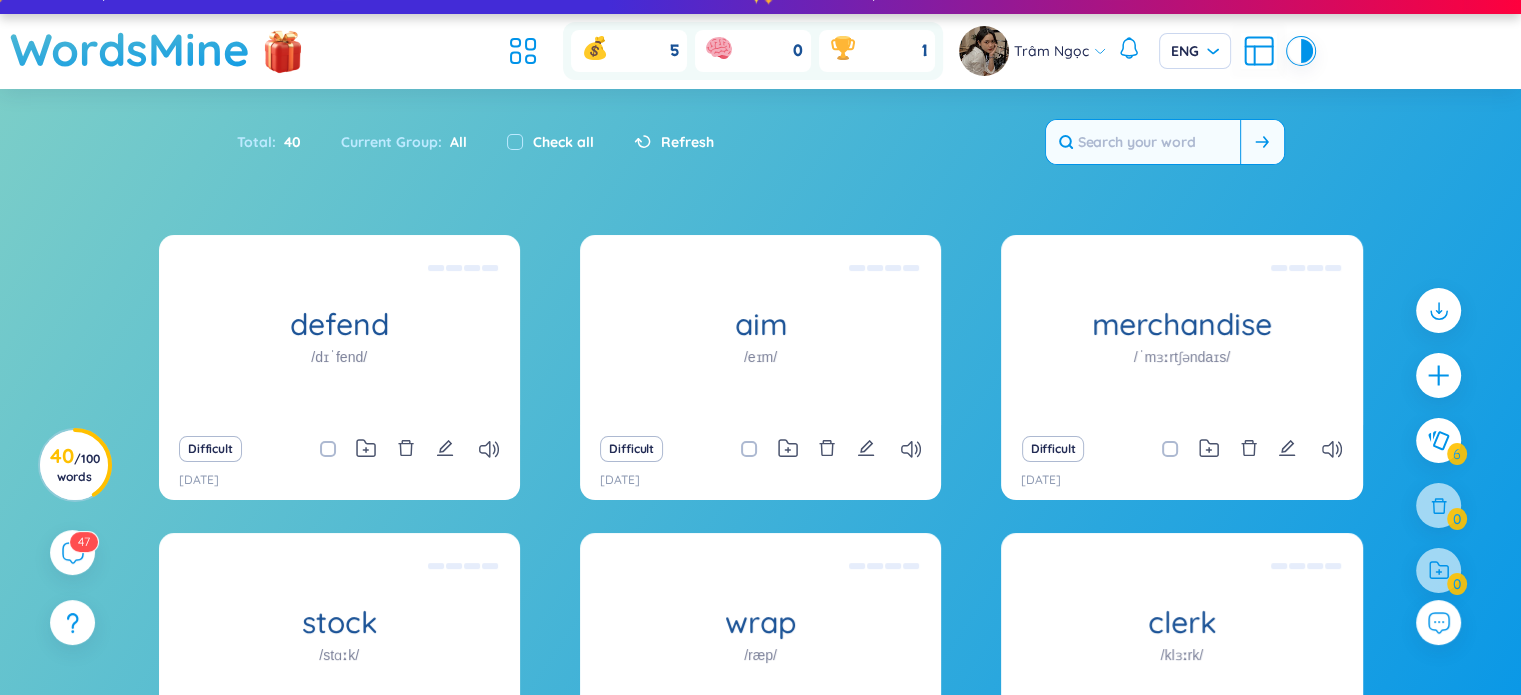 click at bounding box center [1143, 142] 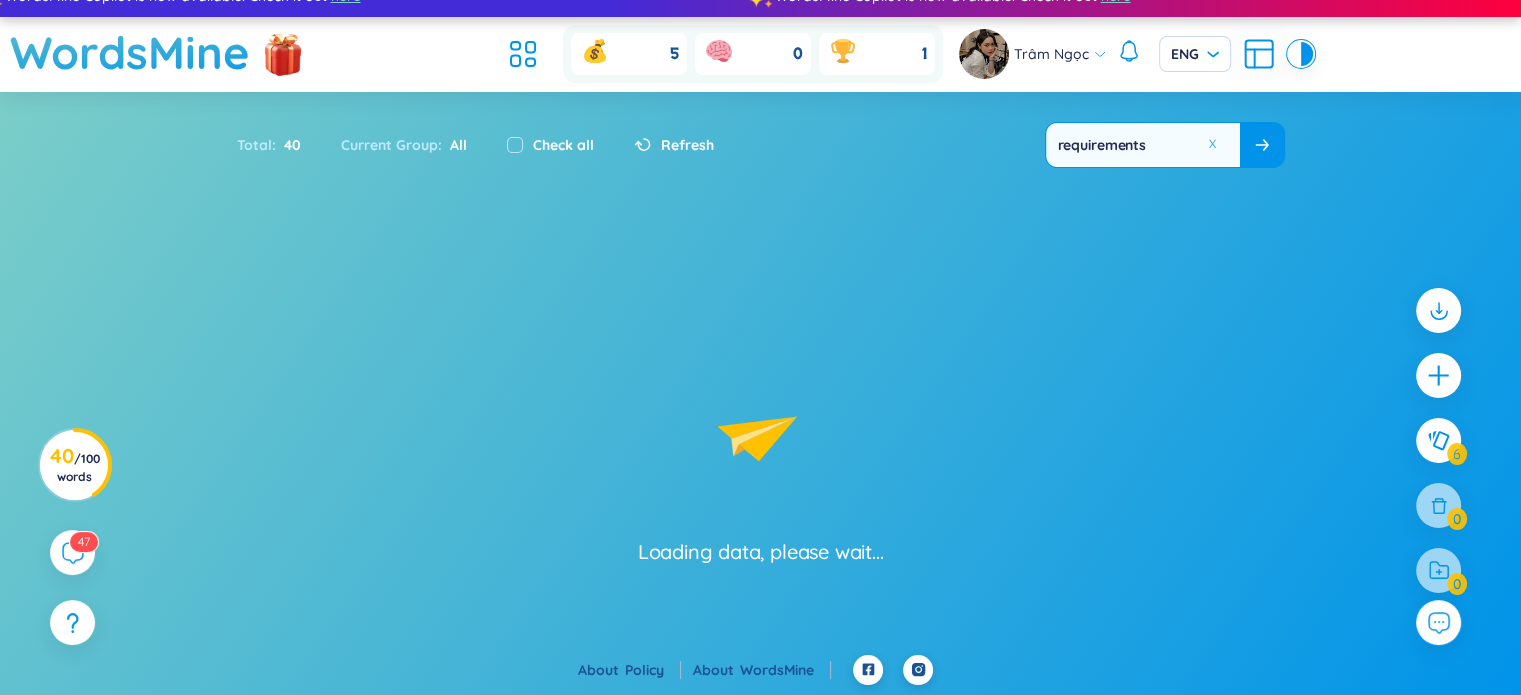 scroll, scrollTop: 24, scrollLeft: 0, axis: vertical 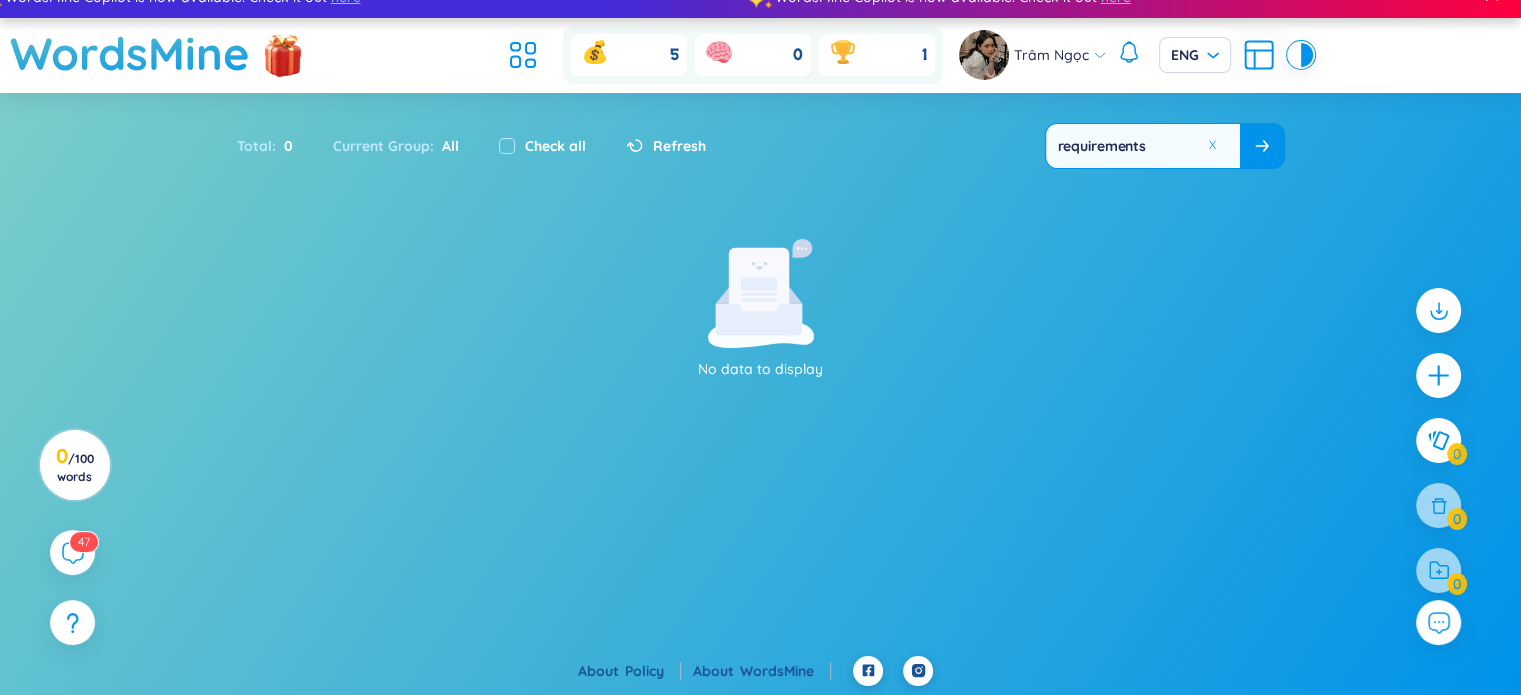 click at bounding box center [1262, 146] 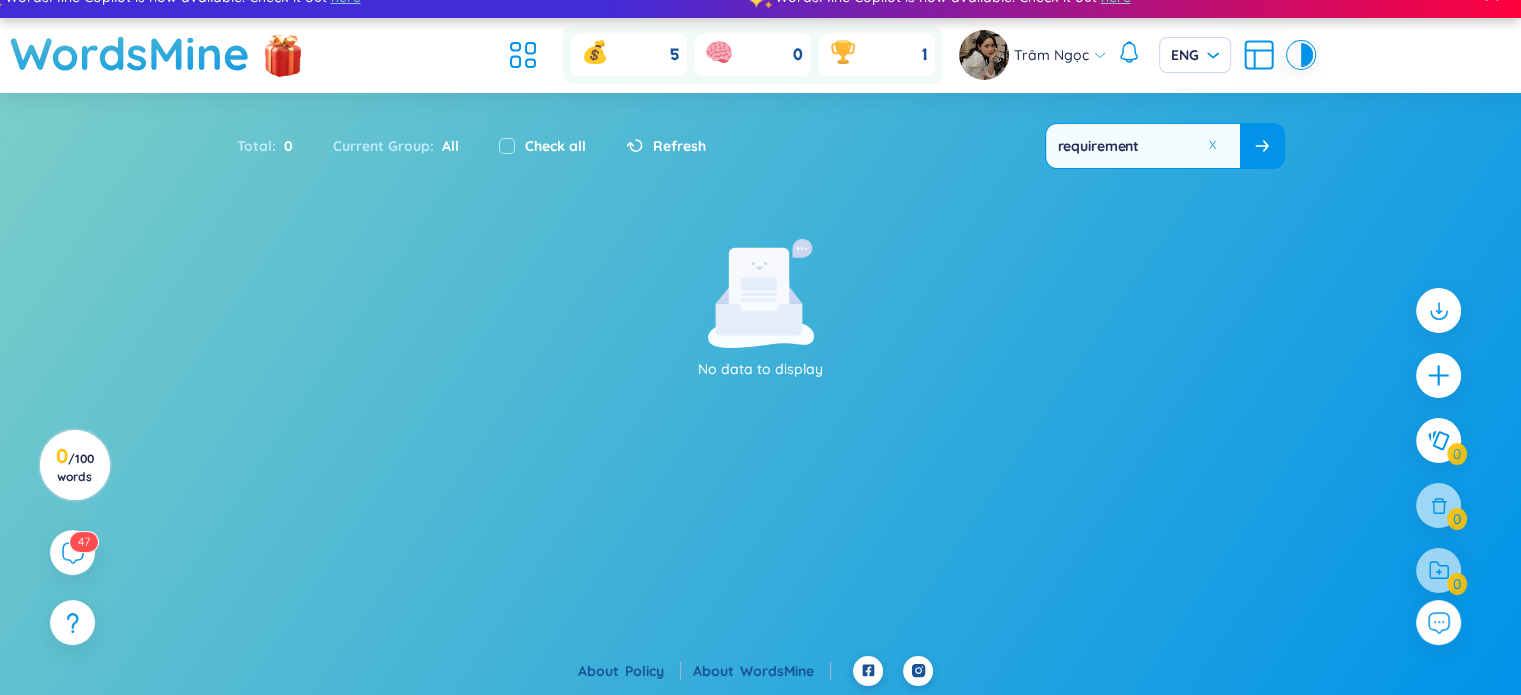 type on "requirement" 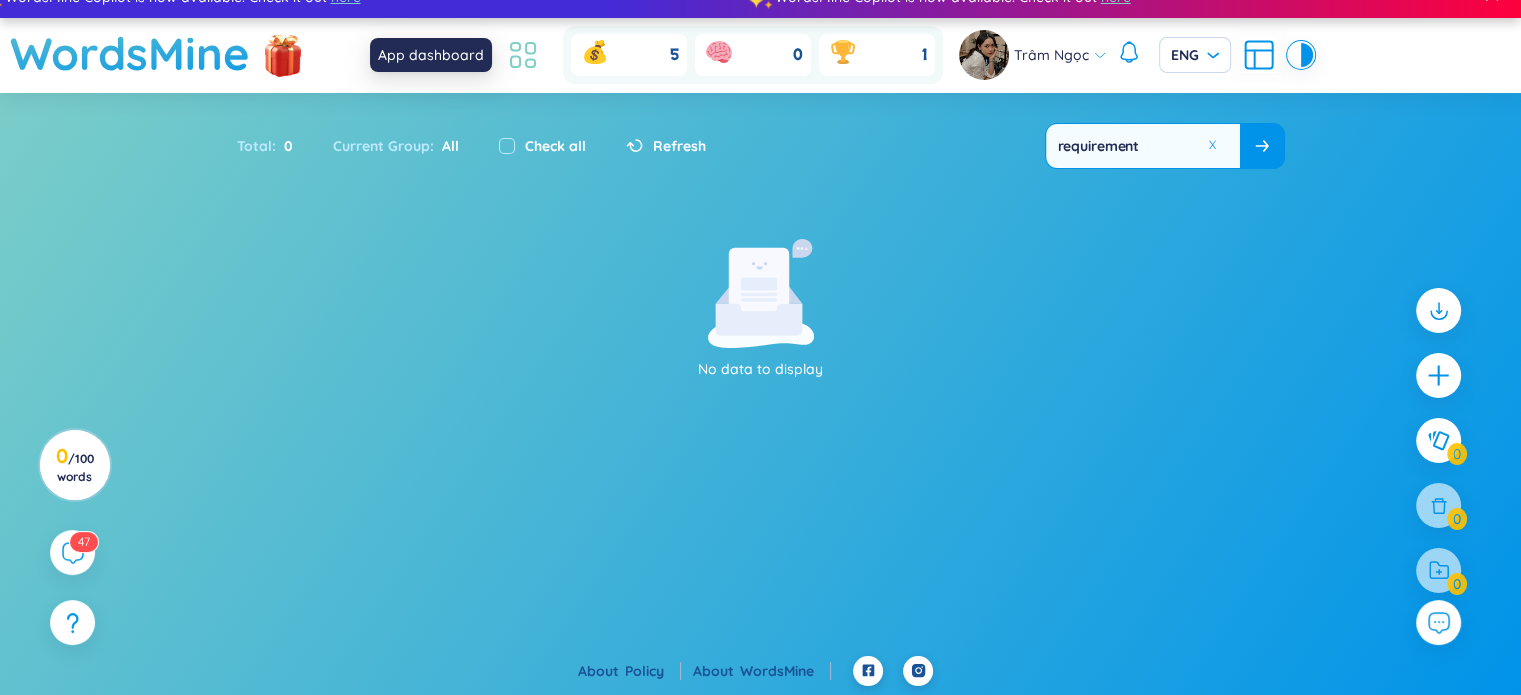 click 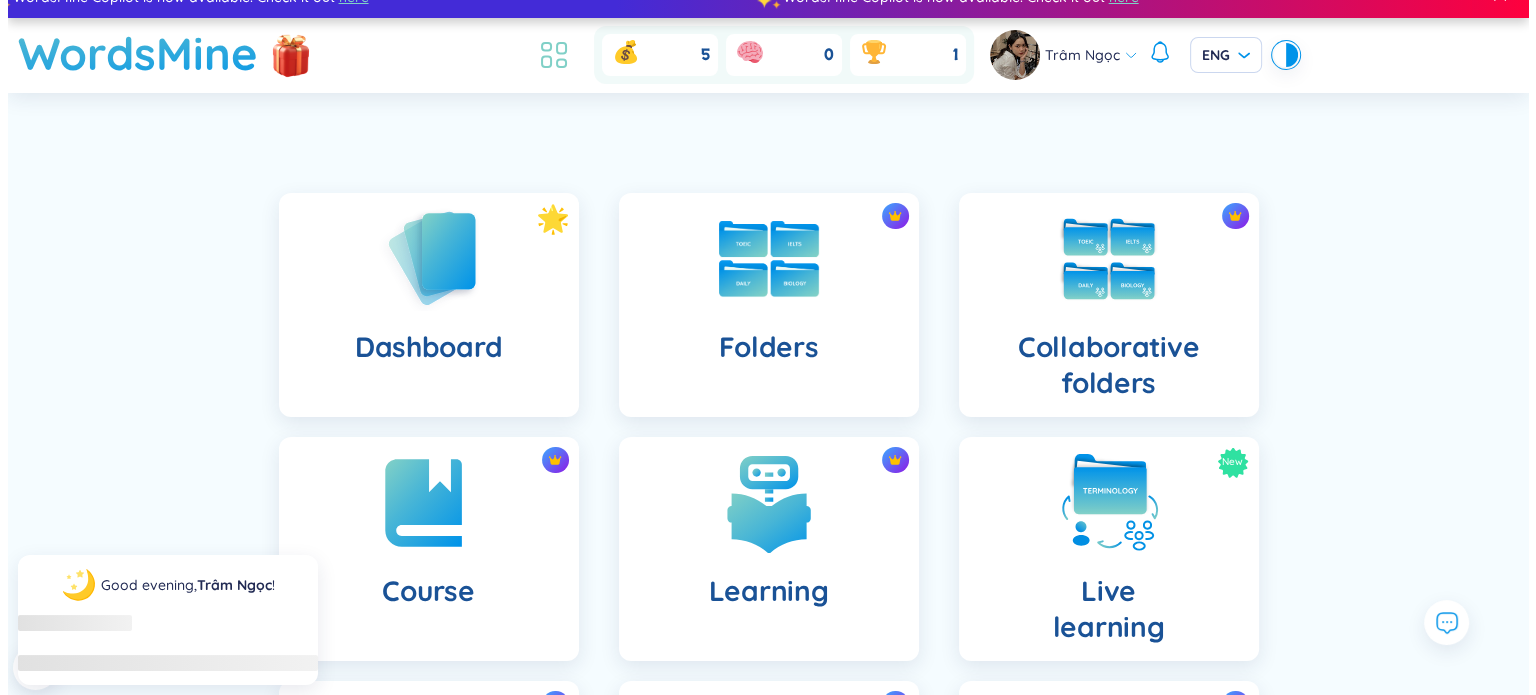 scroll, scrollTop: 0, scrollLeft: 0, axis: both 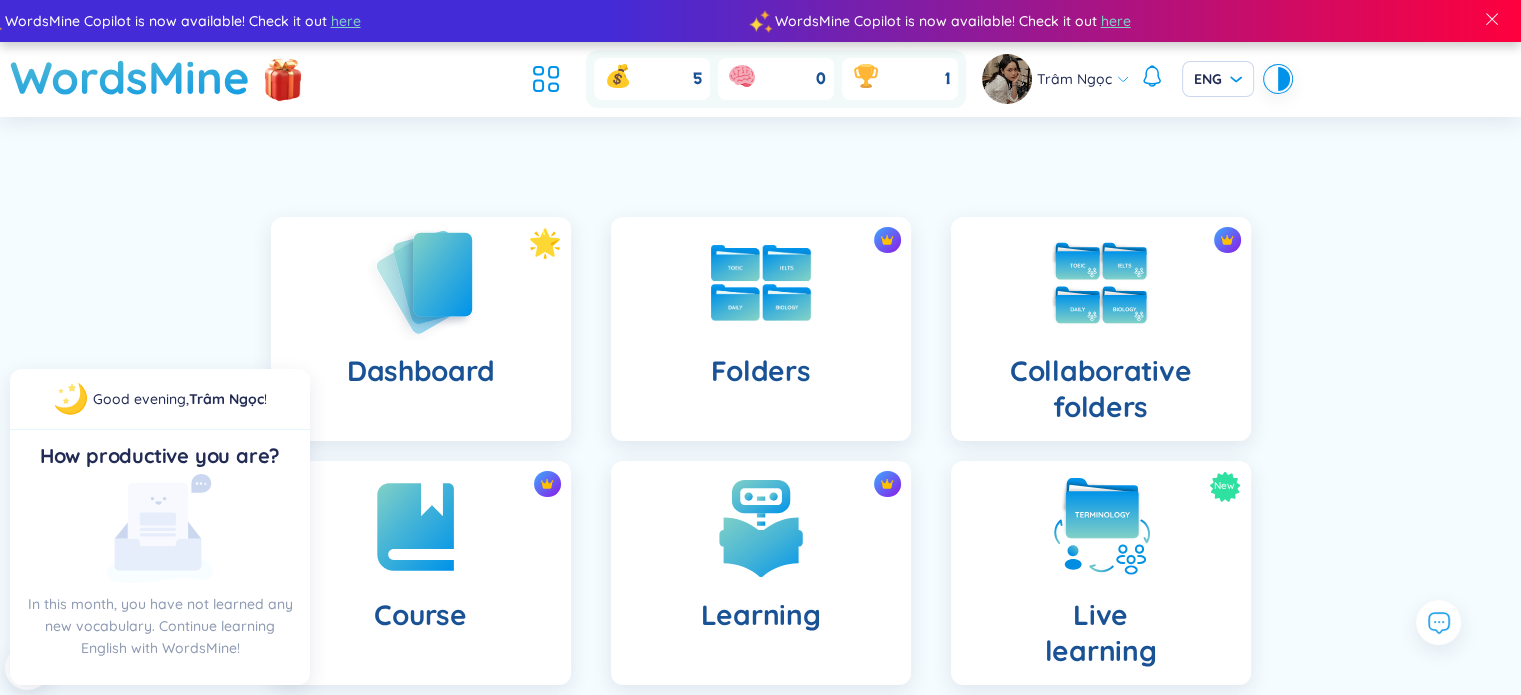 click on "Dashboard" at bounding box center (420, 371) 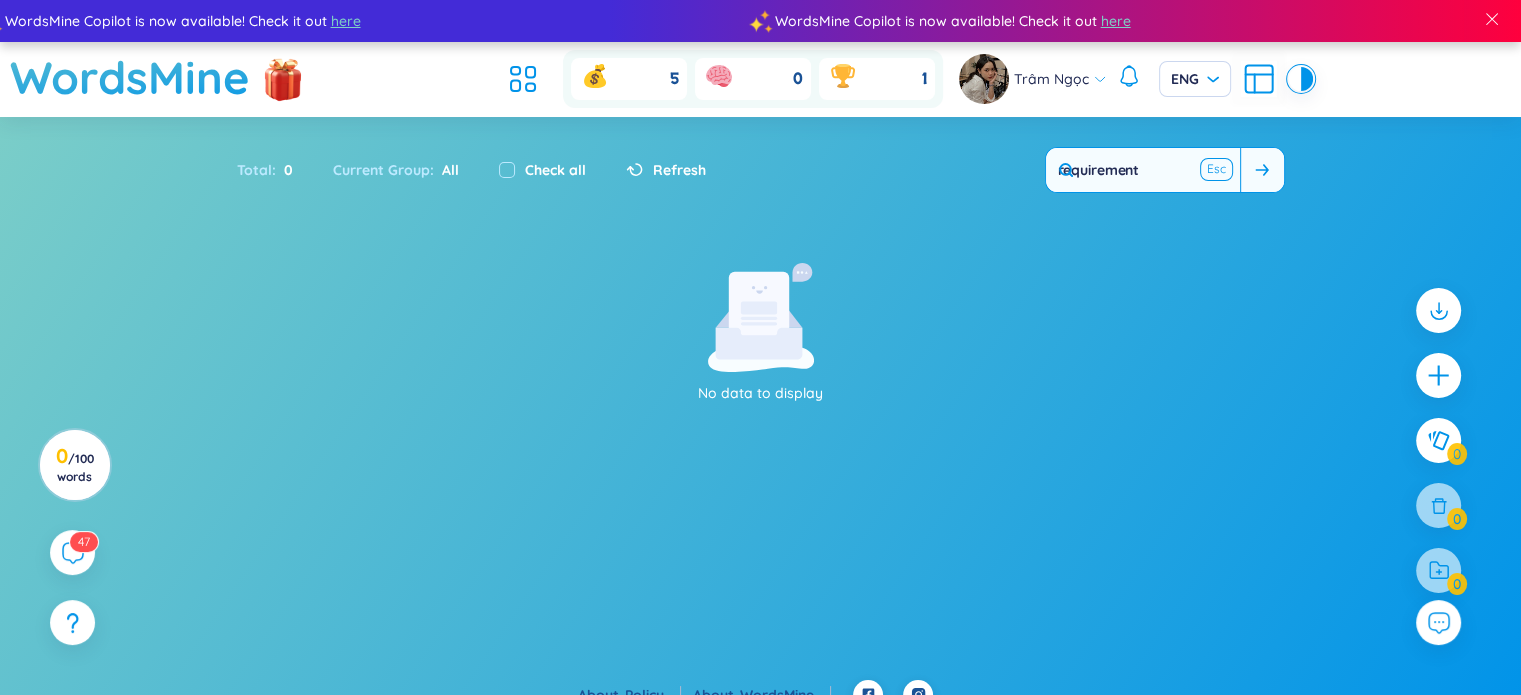 click at bounding box center (1217, 169) 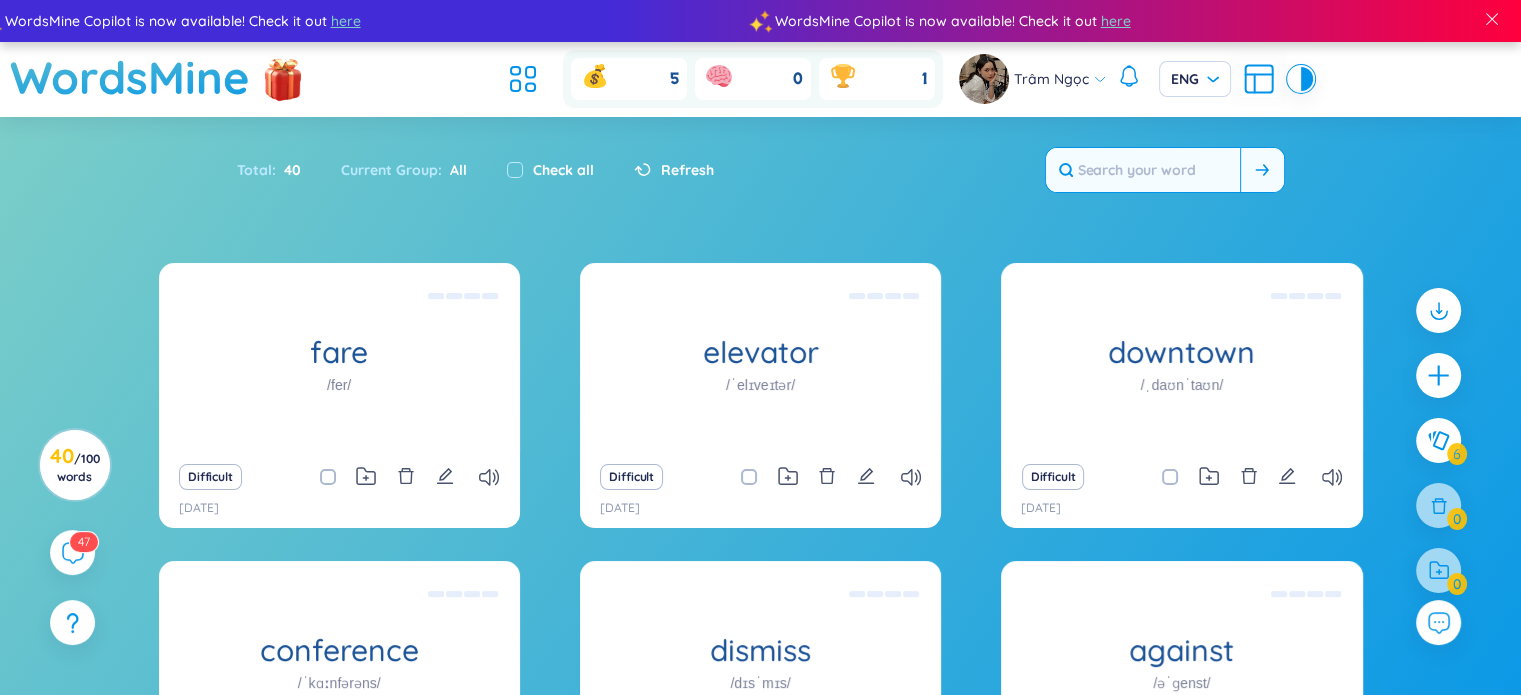 click at bounding box center (1143, 170) 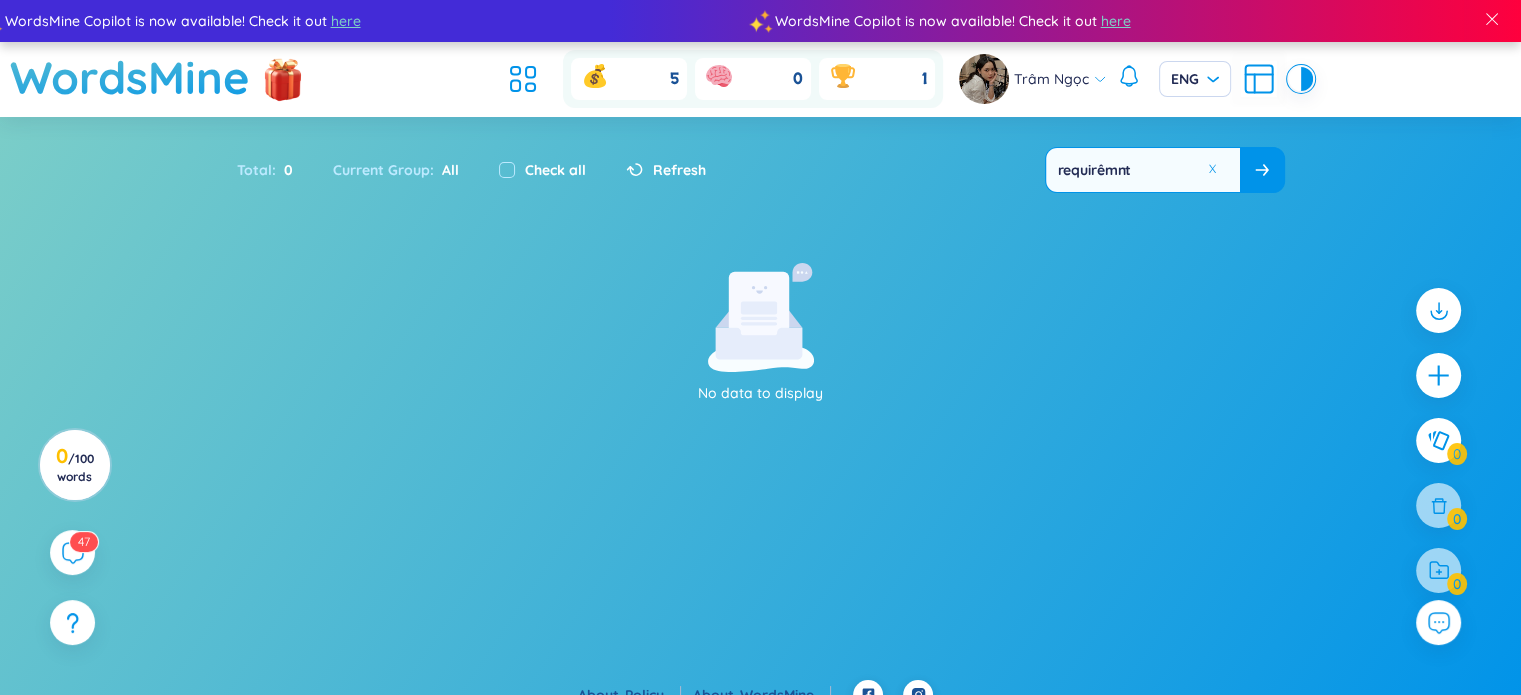 click on "requirêmnt" at bounding box center (1143, 170) 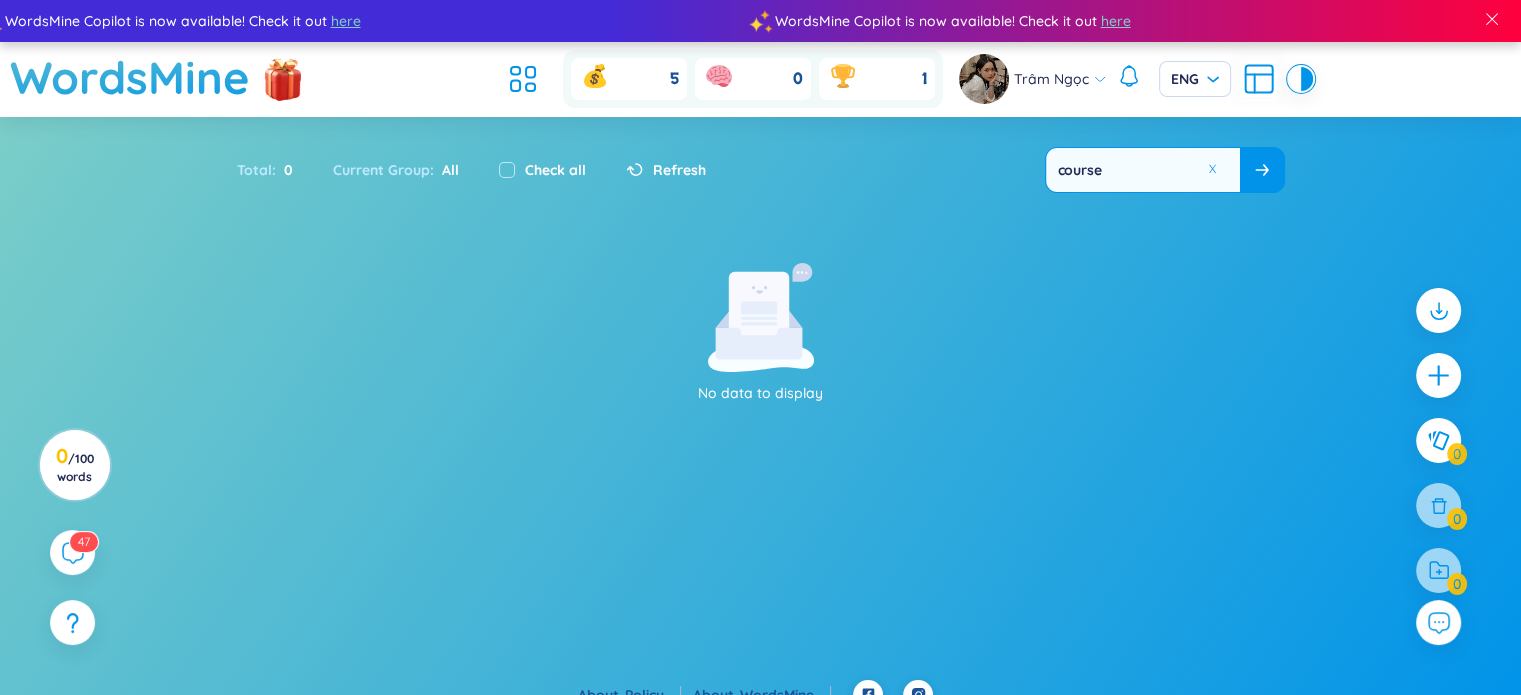 type on "course" 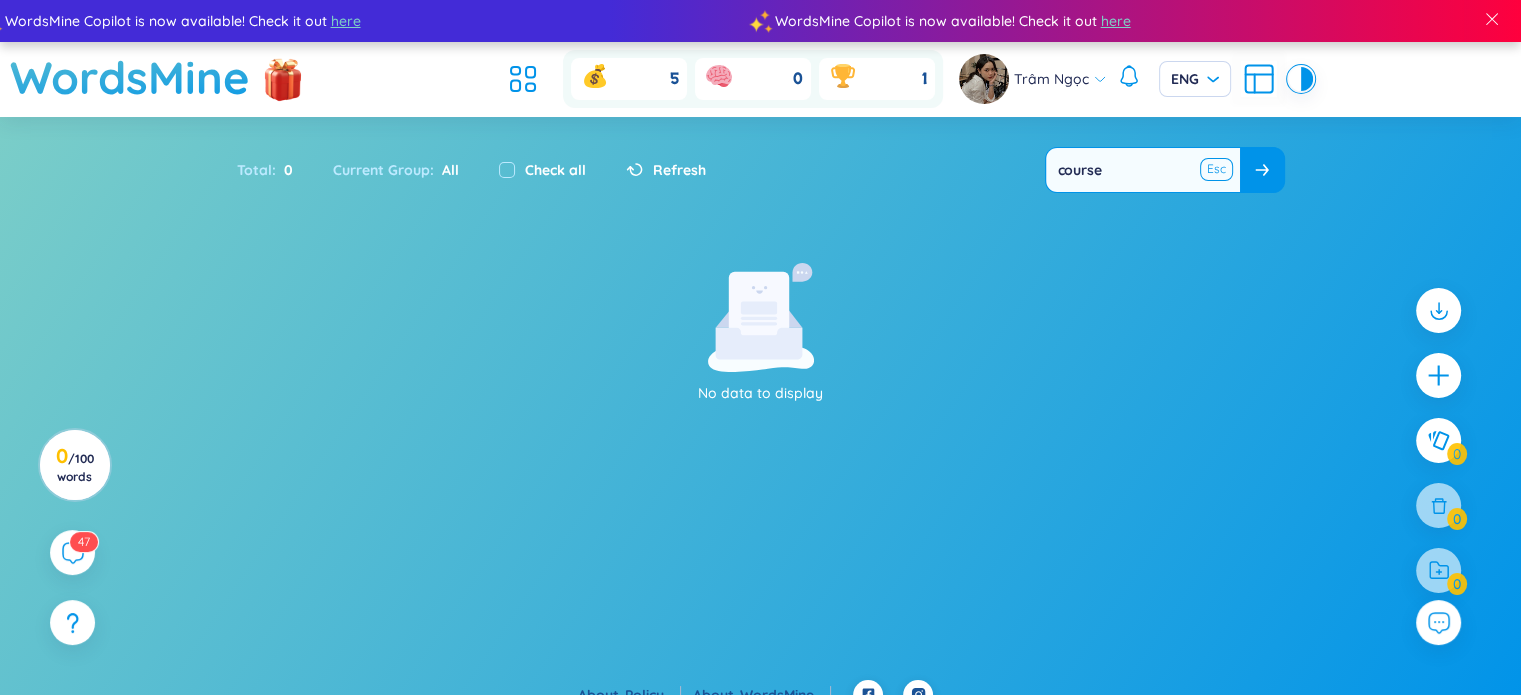 click at bounding box center [1217, 169] 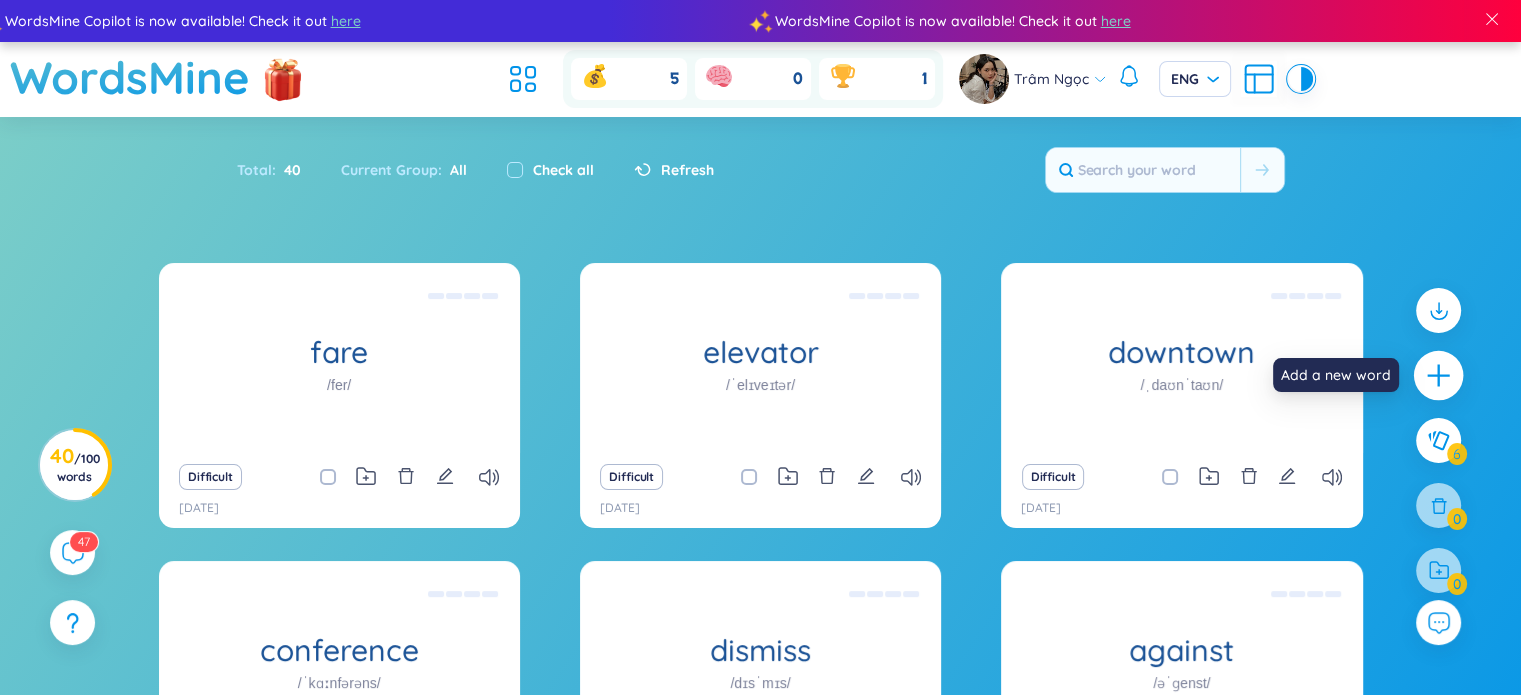 click 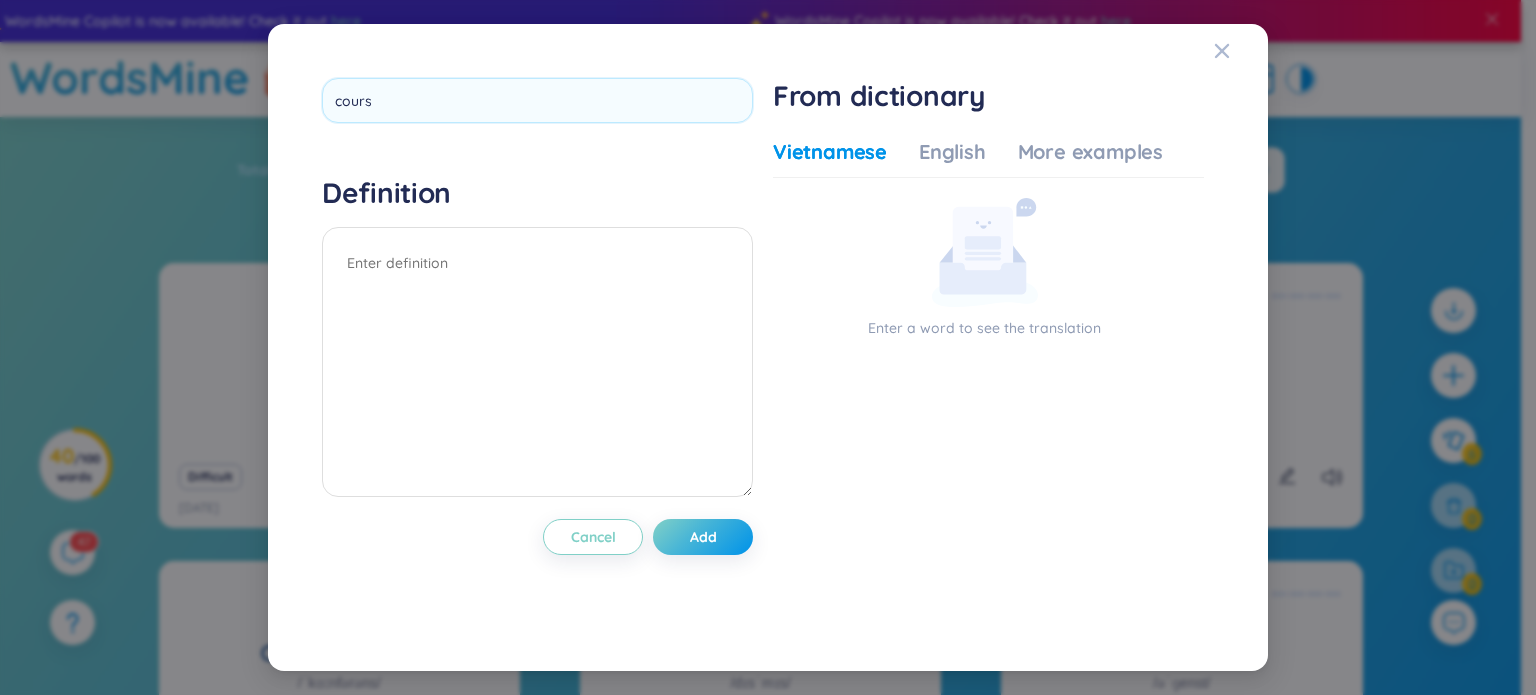 type on "course" 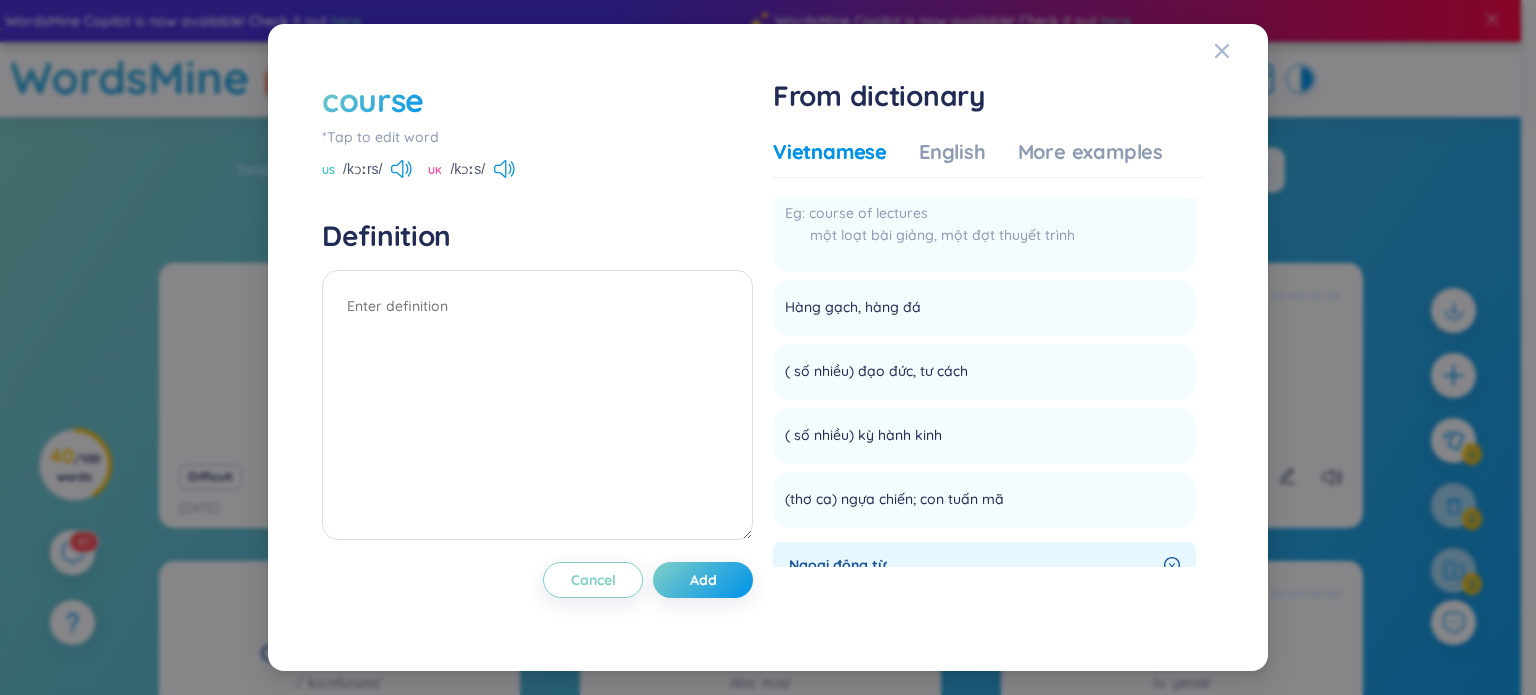 scroll, scrollTop: 840, scrollLeft: 0, axis: vertical 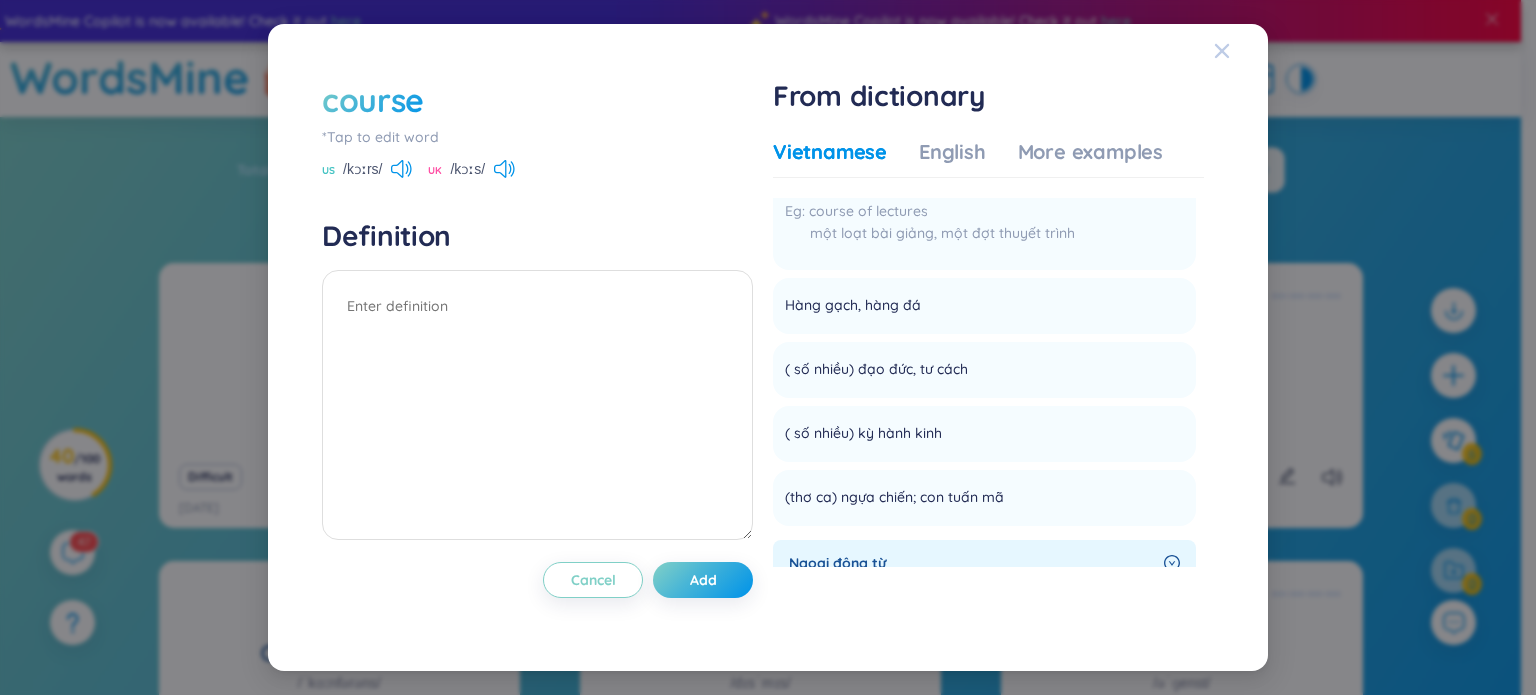 click 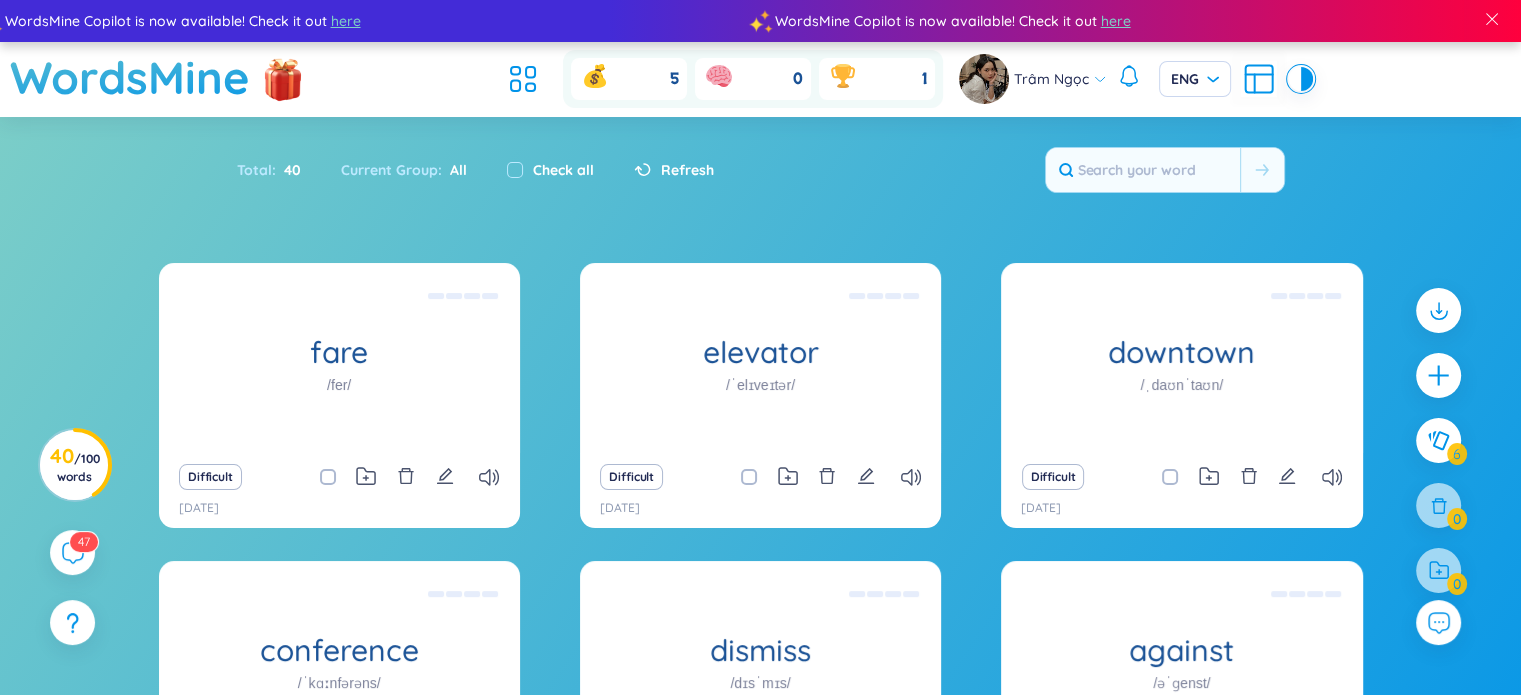 click at bounding box center (1438, 375) 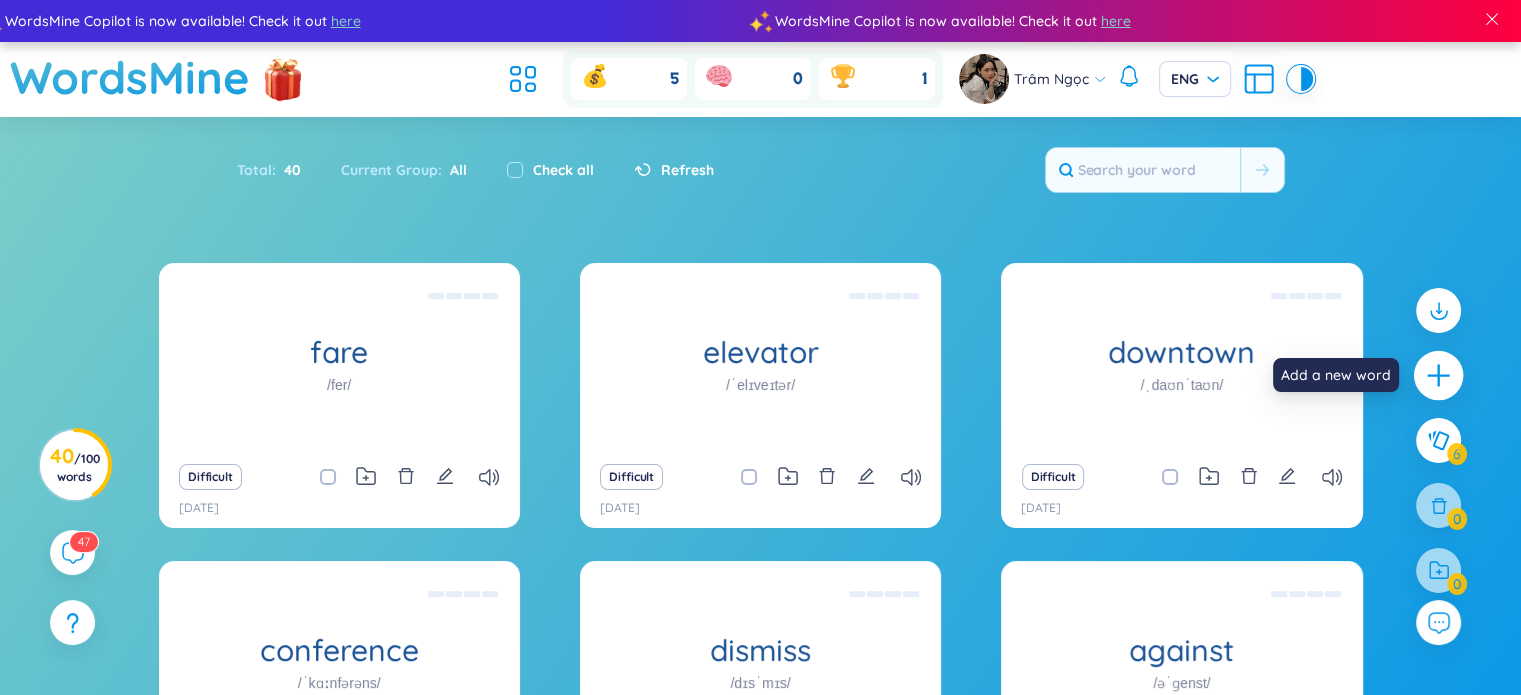 click at bounding box center [1439, 376] 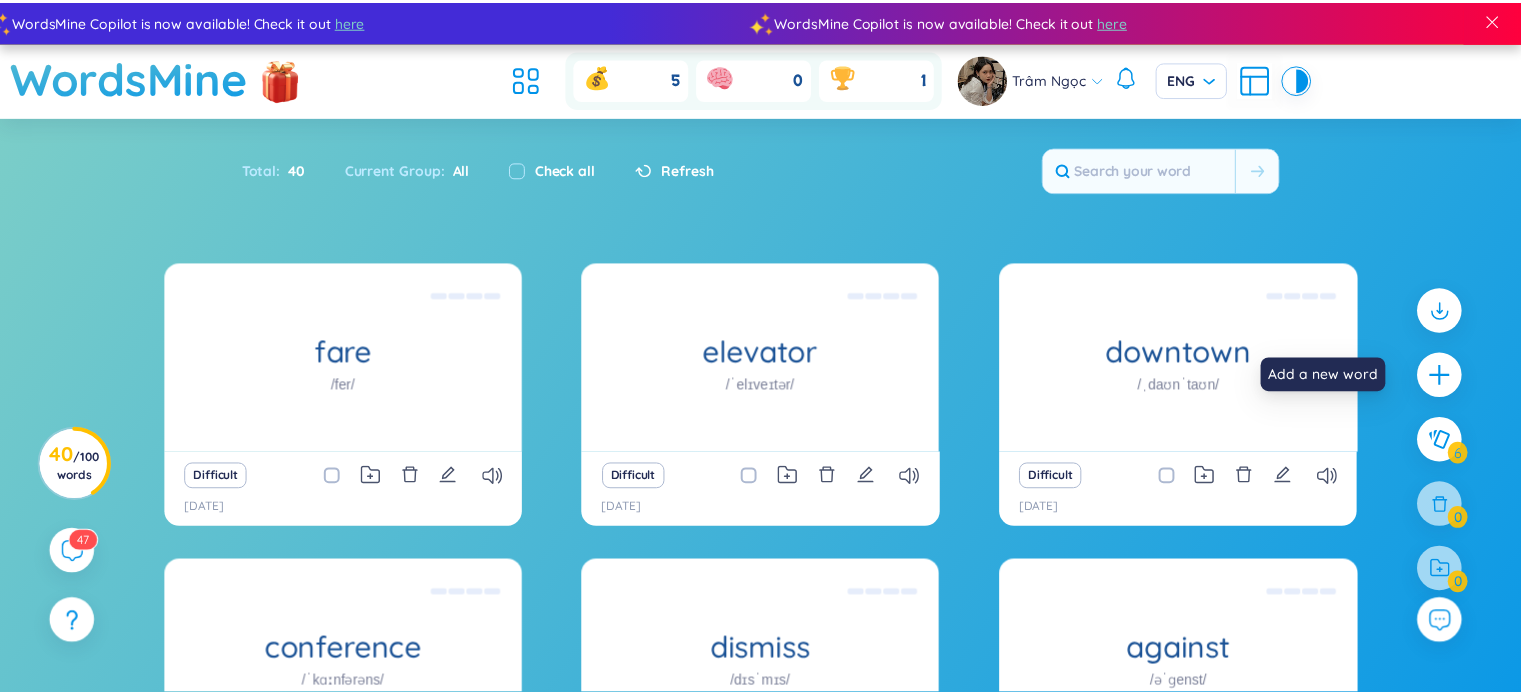 scroll, scrollTop: 0, scrollLeft: 0, axis: both 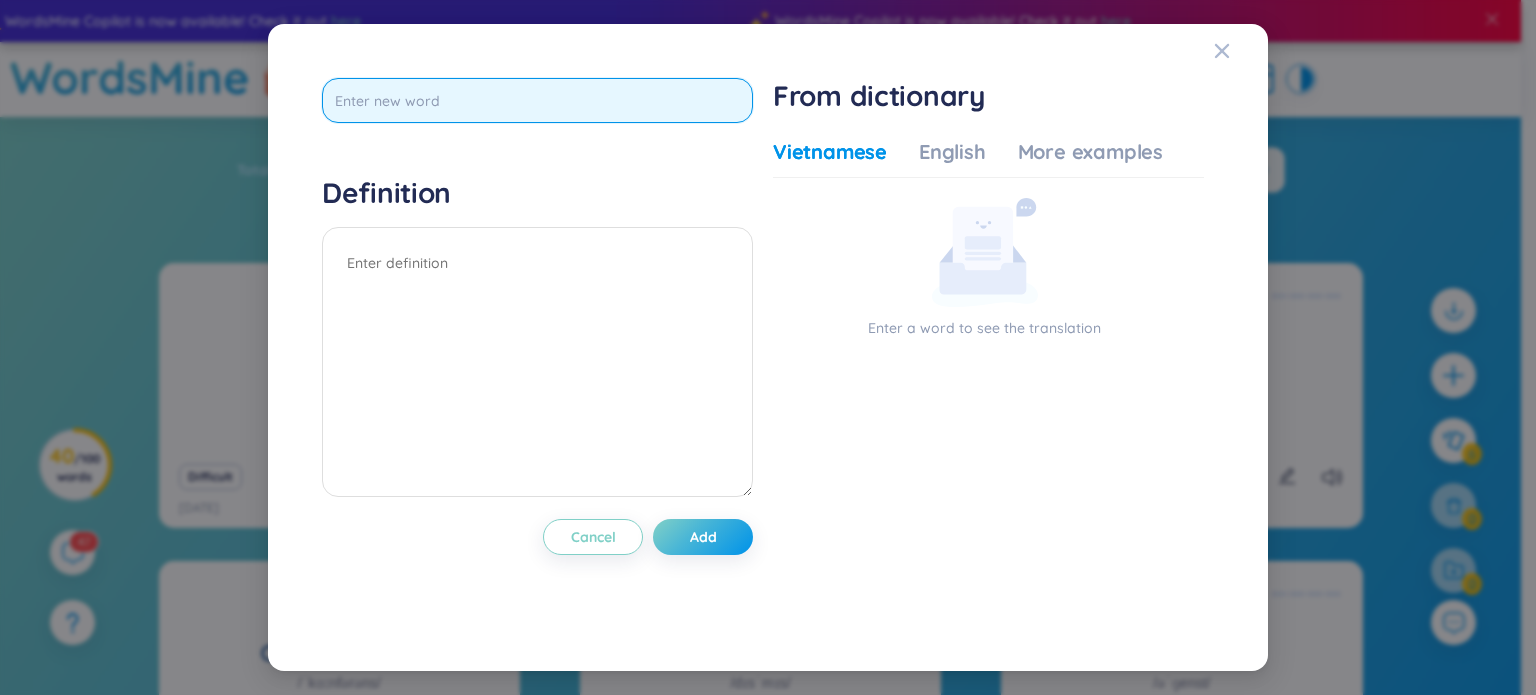 paste on "promoted" 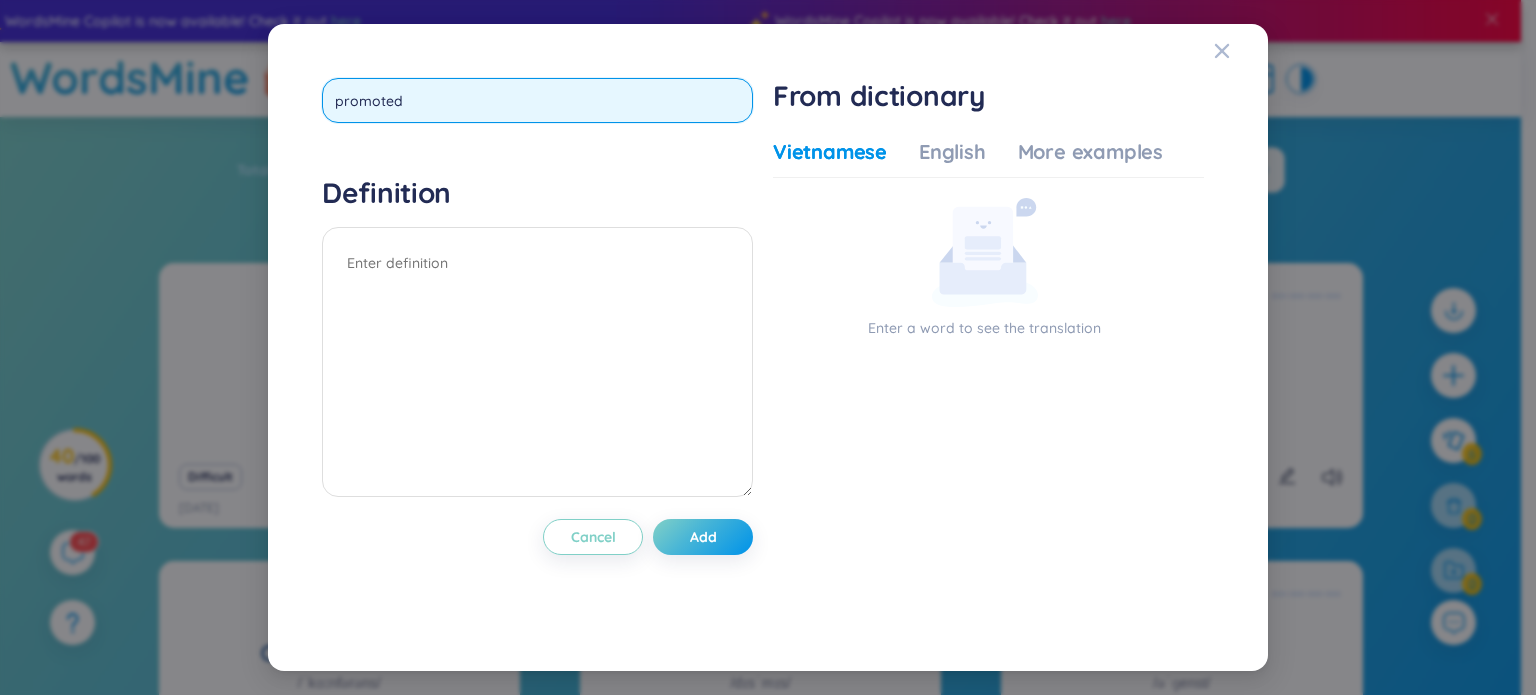 click on "promoted" at bounding box center [537, 100] 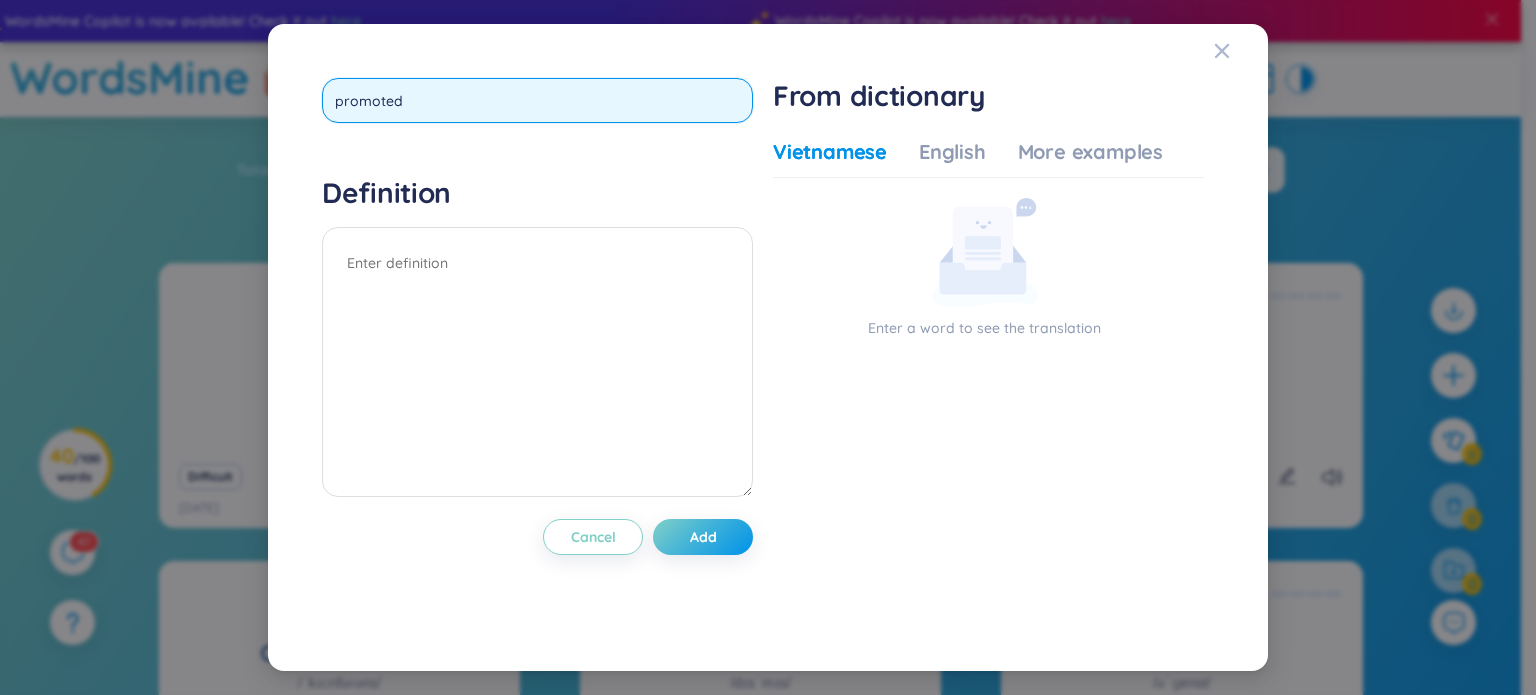 type on "promote" 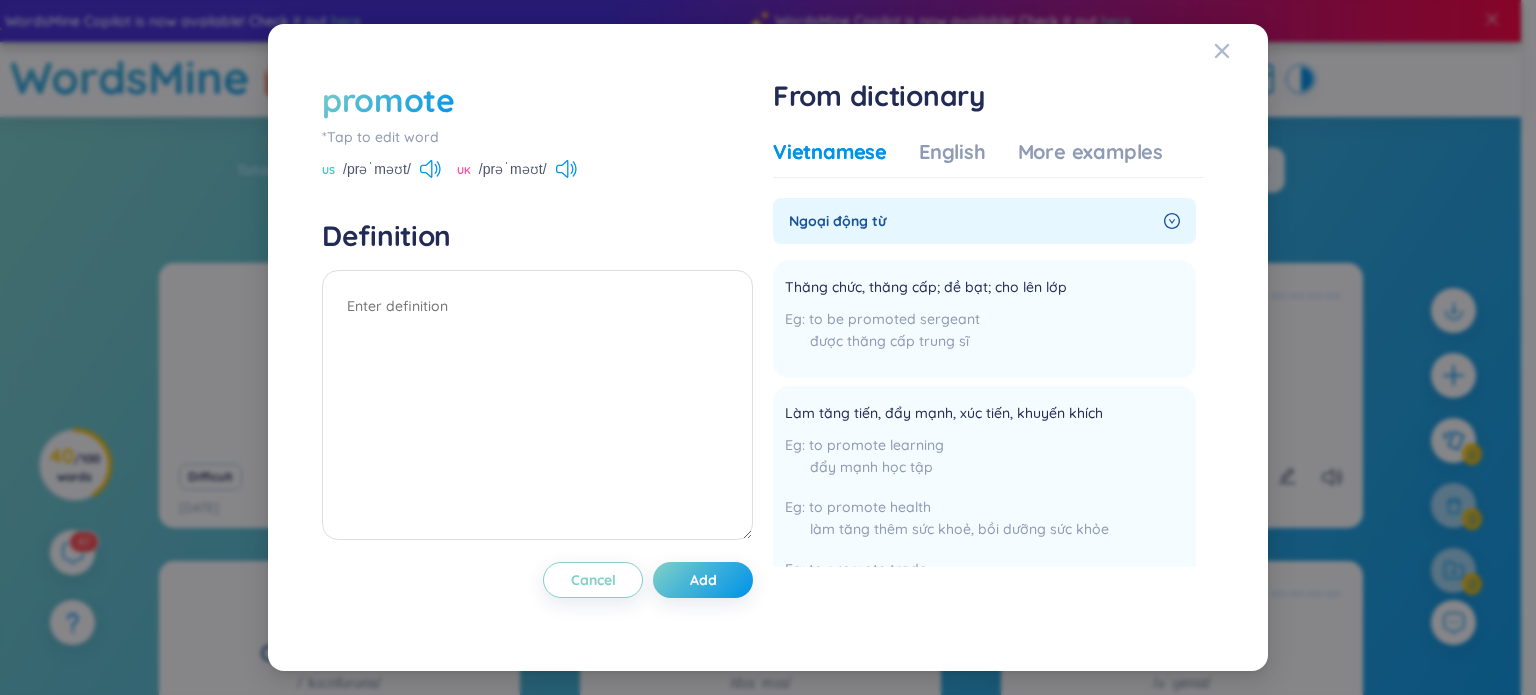 click on "promote" at bounding box center [388, 100] 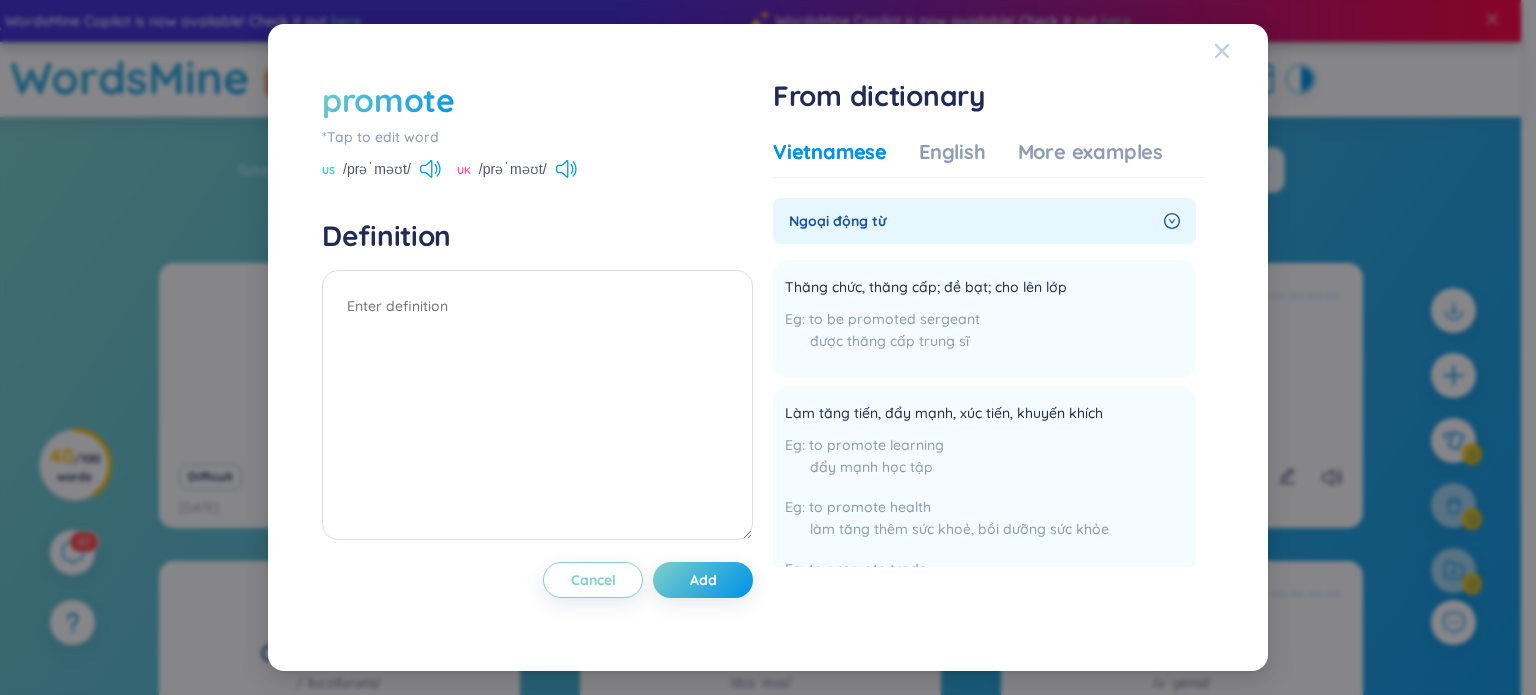 click 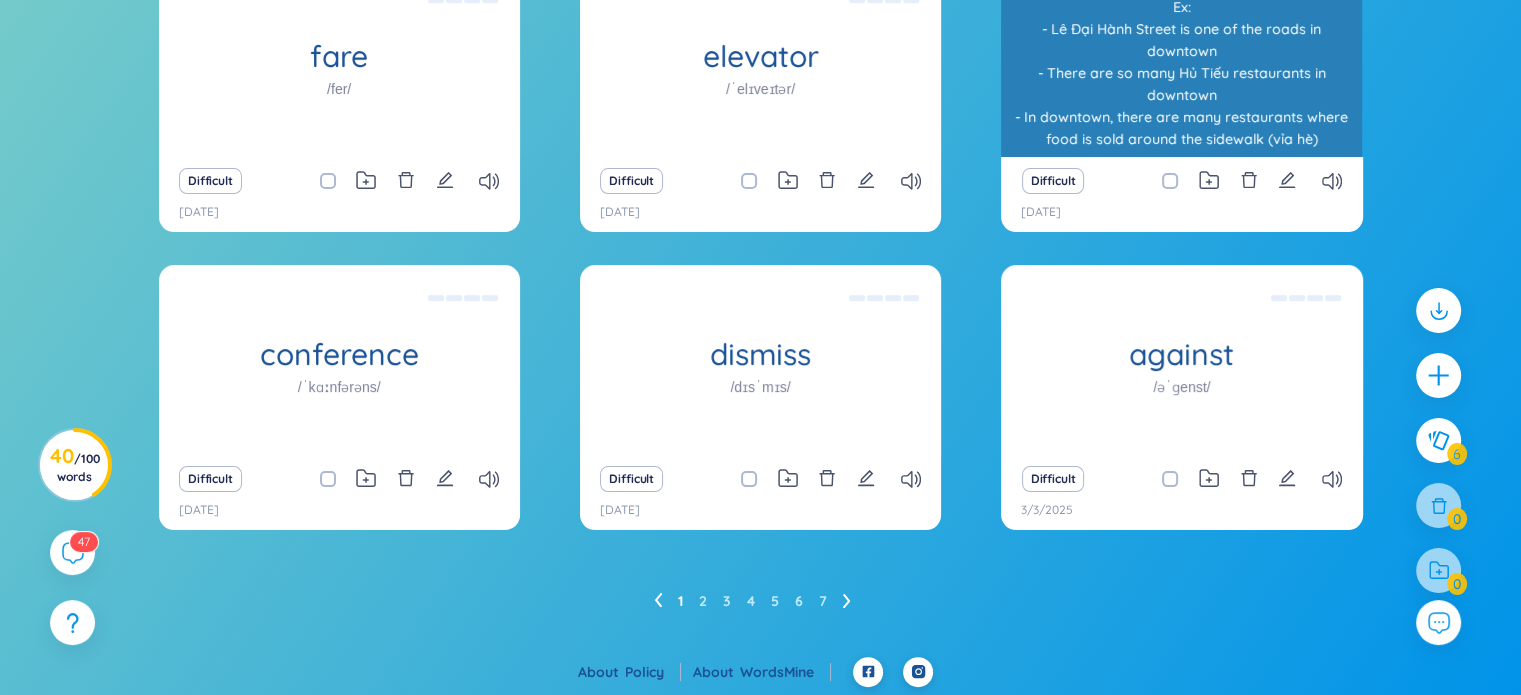 scroll, scrollTop: 292, scrollLeft: 0, axis: vertical 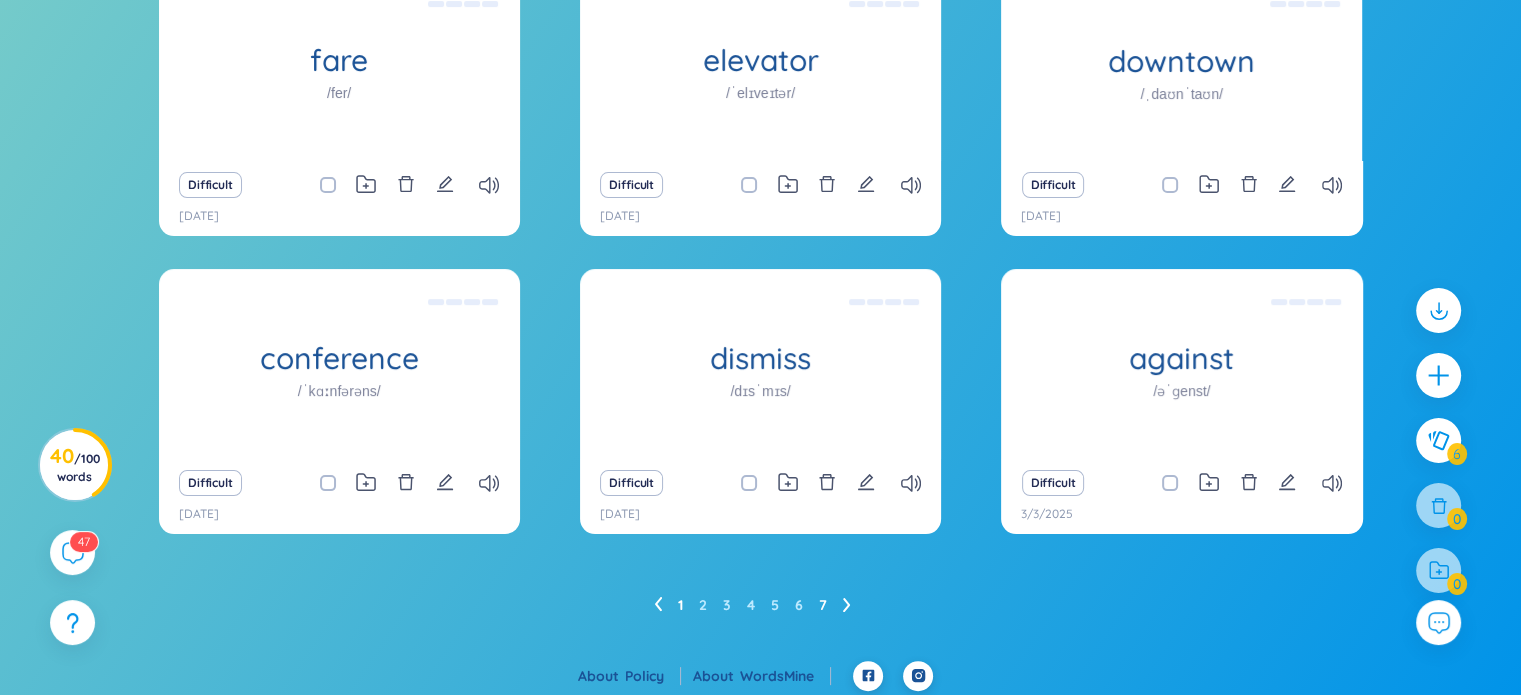 click on "7" at bounding box center [823, 605] 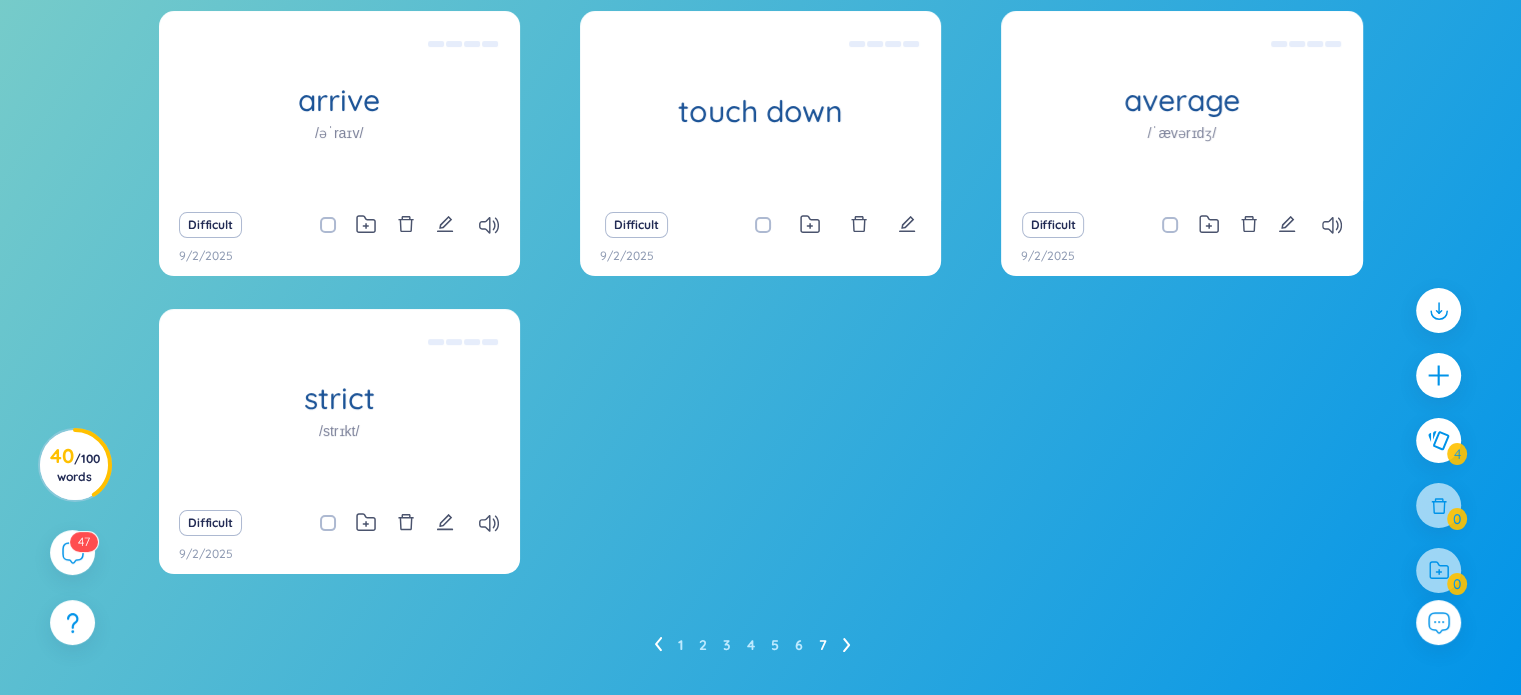 scroll, scrollTop: 248, scrollLeft: 0, axis: vertical 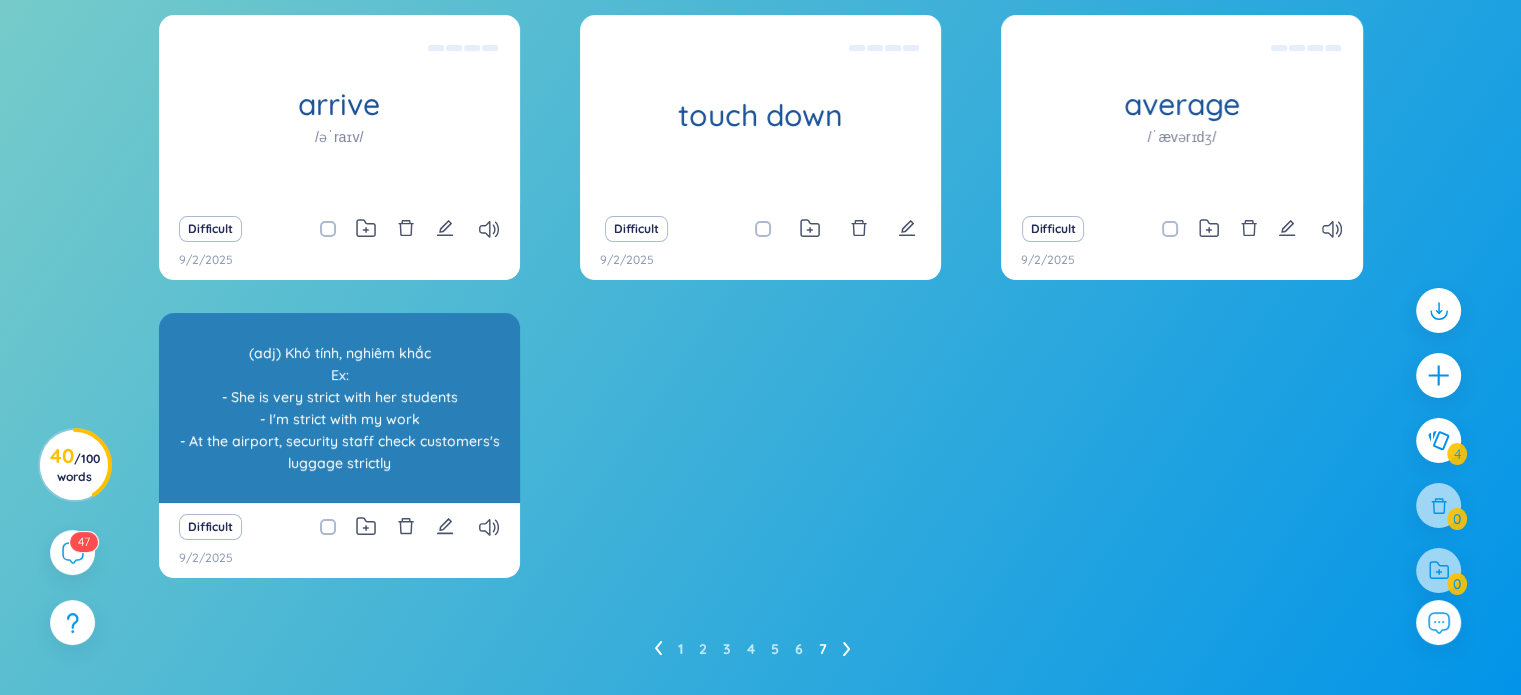 click on "(adj) Khó tính, nghiêm khắc
Ex:
- She is very strict with her students
- I'm strict with my work
- At the airport, security staff check customers's luggage strictly" at bounding box center (339, 408) 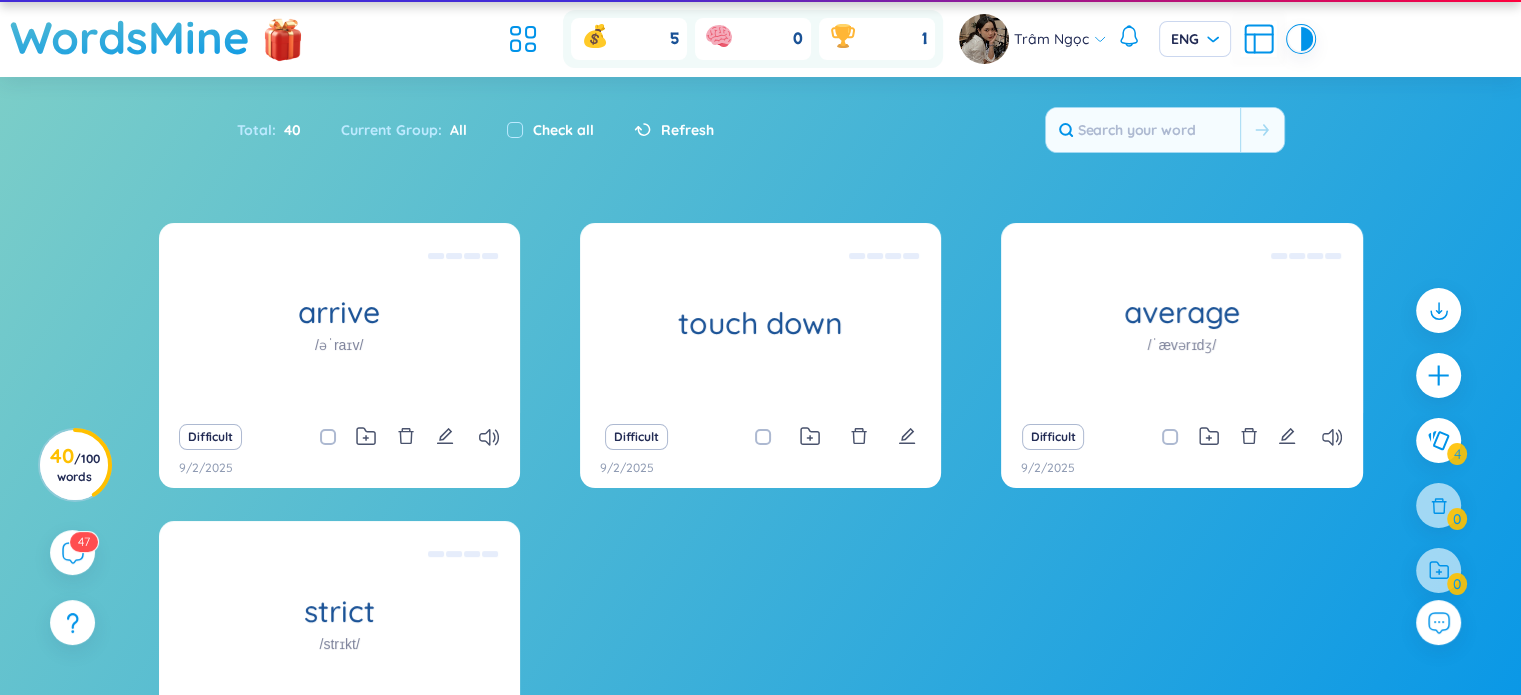 scroll, scrollTop: 0, scrollLeft: 0, axis: both 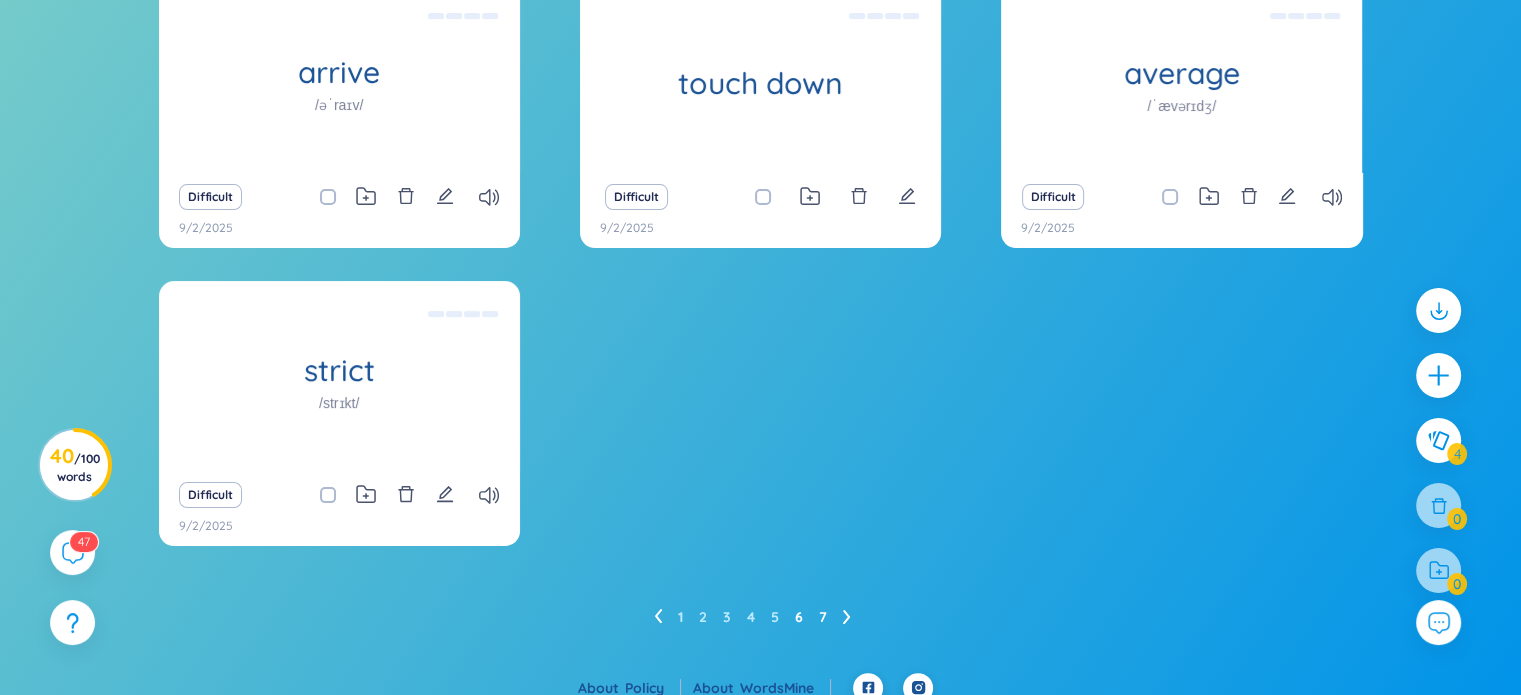 click on "1 2 3 4 5 6 7" at bounding box center [760, 617] 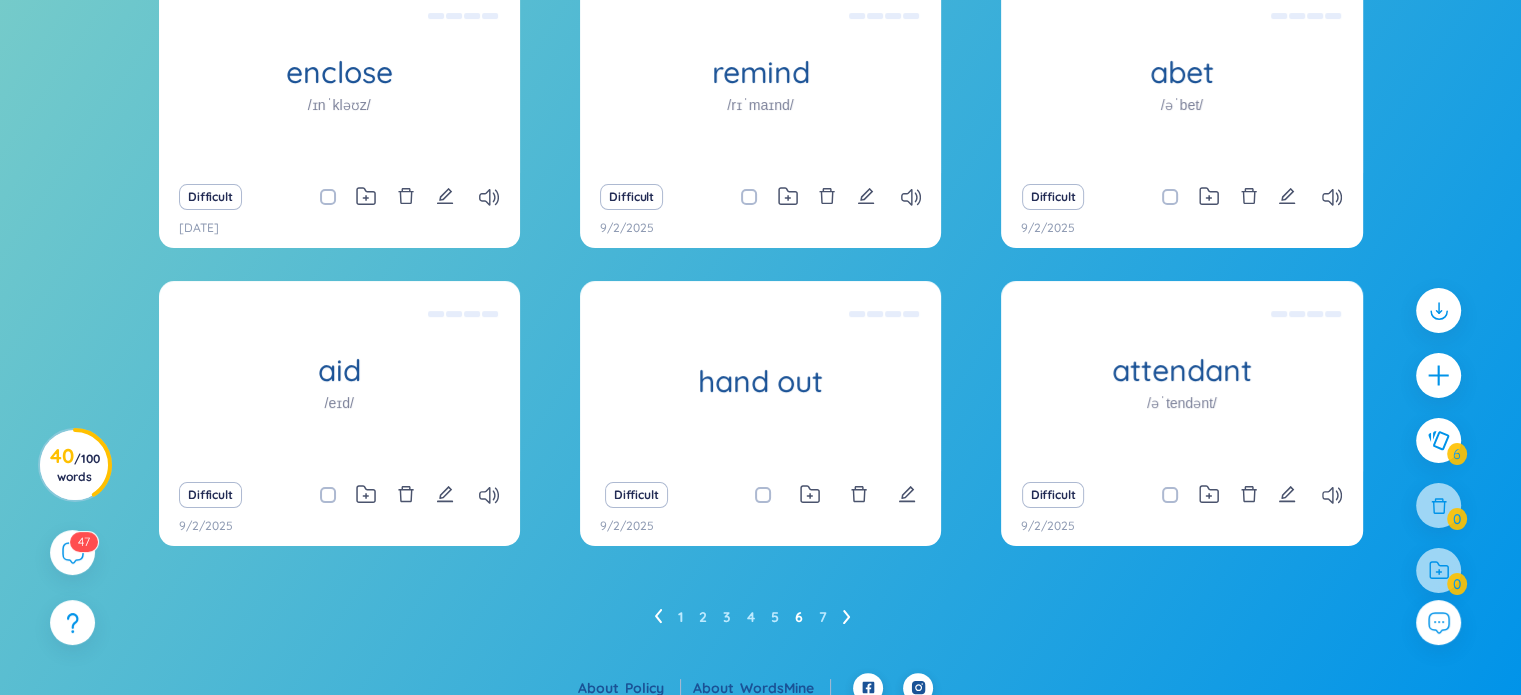scroll, scrollTop: 296, scrollLeft: 0, axis: vertical 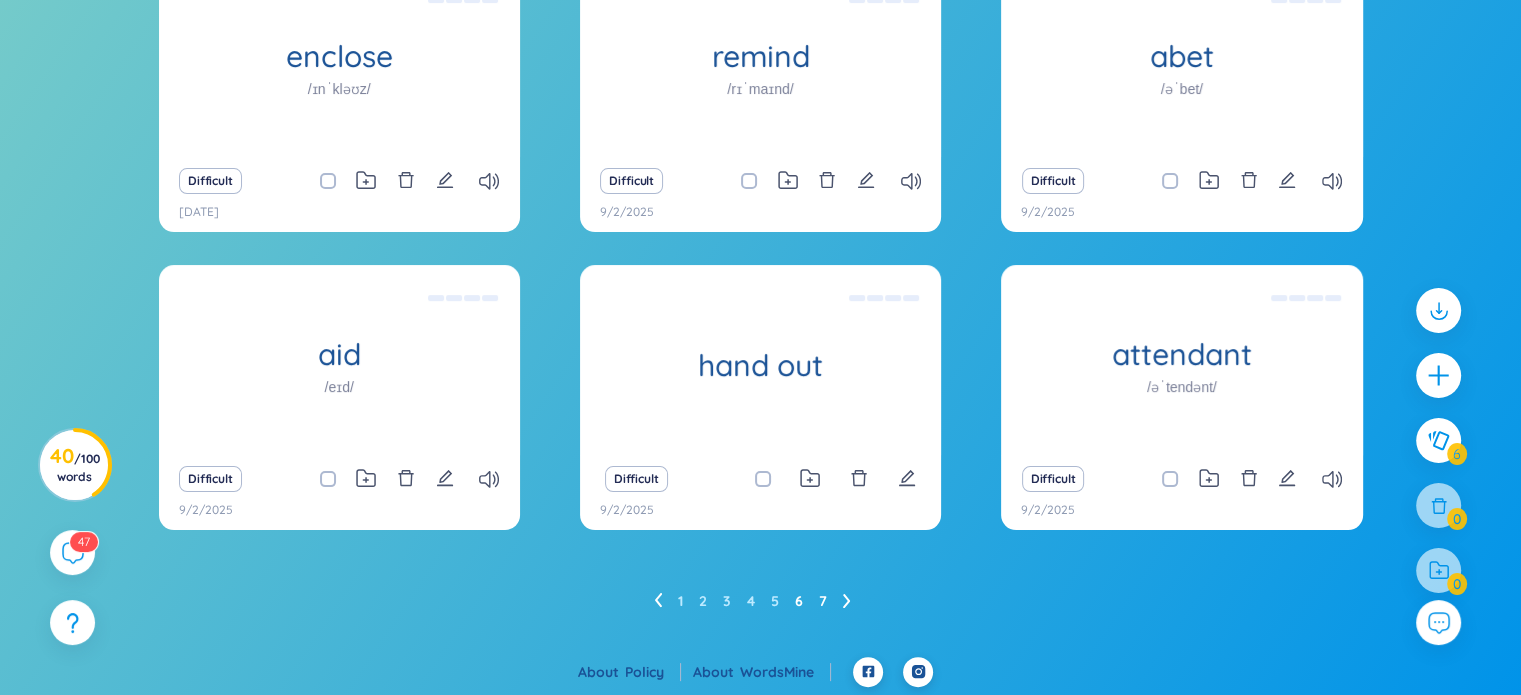 click on "7" at bounding box center [823, 601] 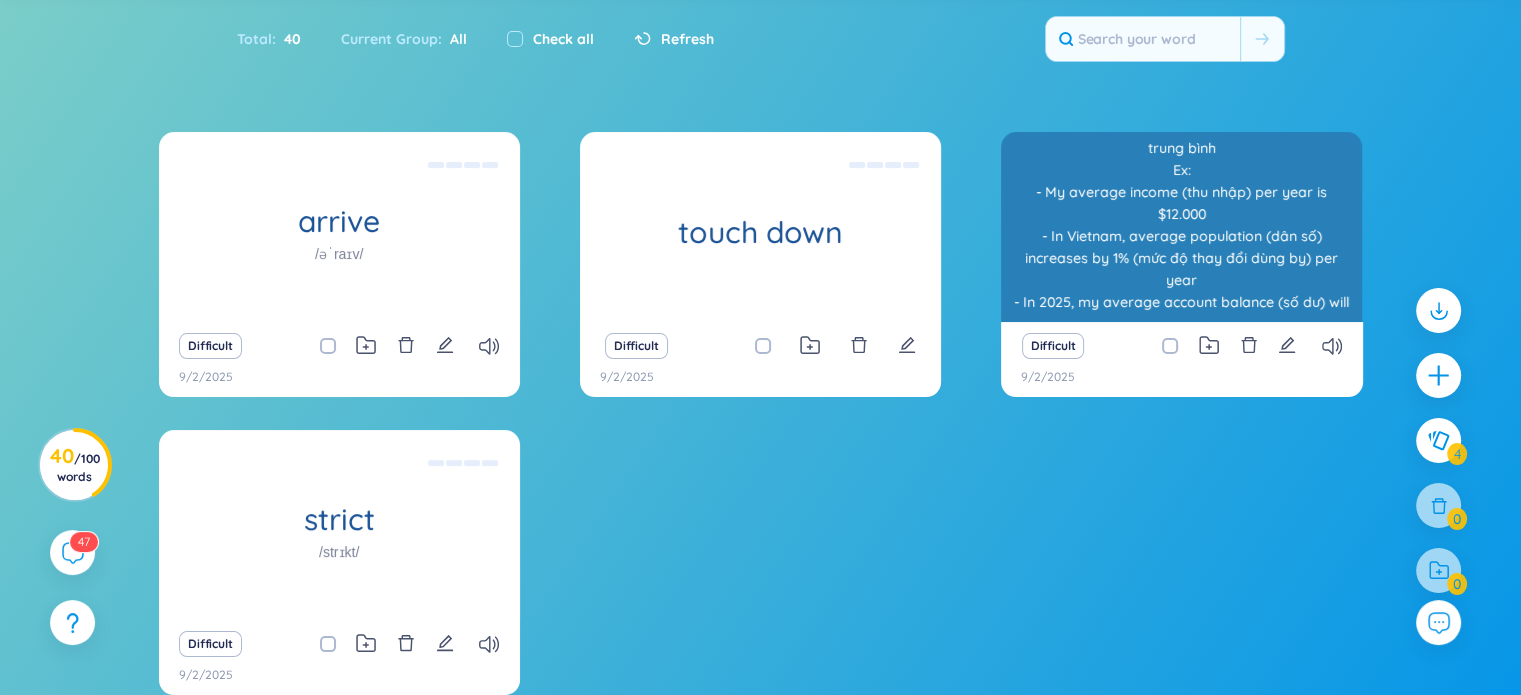 scroll, scrollTop: 132, scrollLeft: 0, axis: vertical 